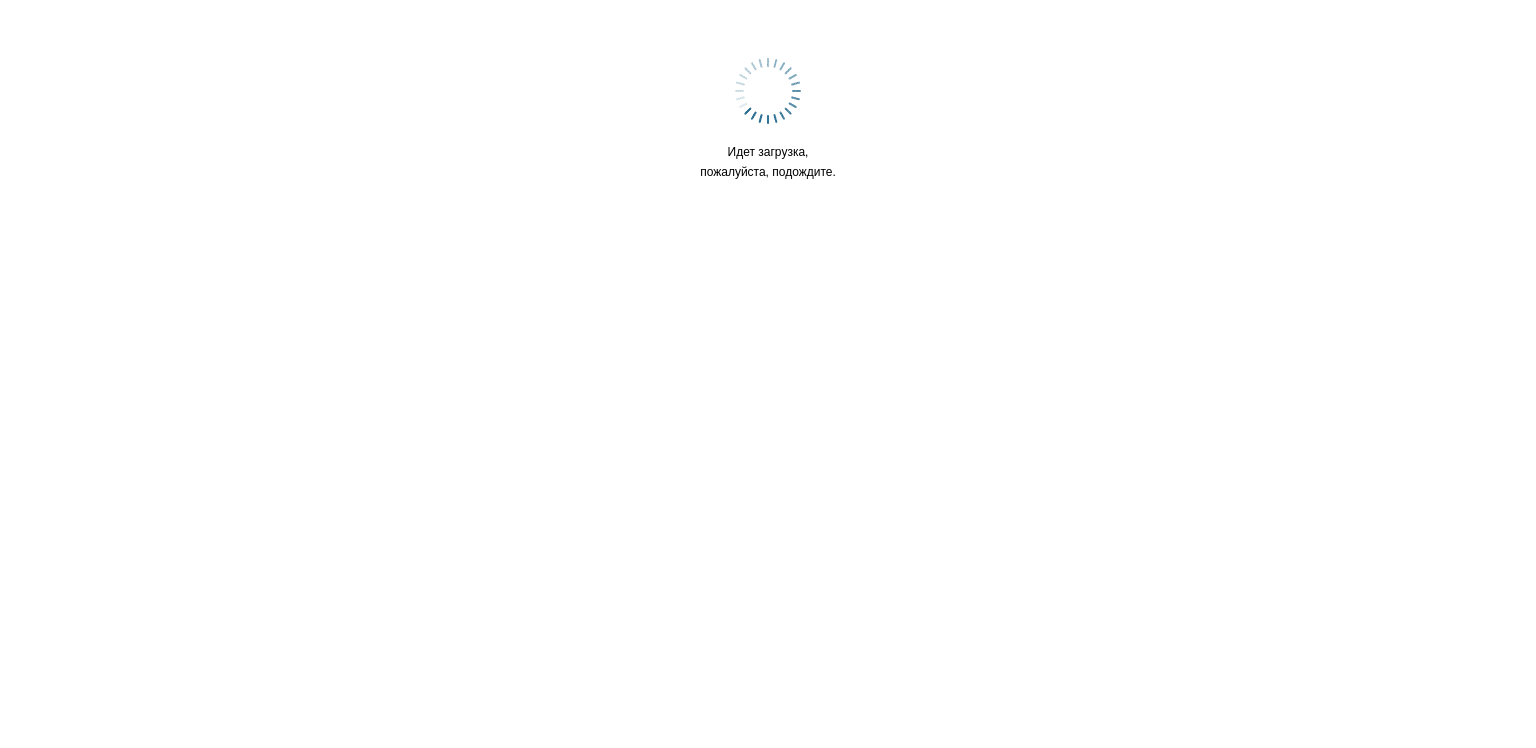 scroll, scrollTop: 0, scrollLeft: 0, axis: both 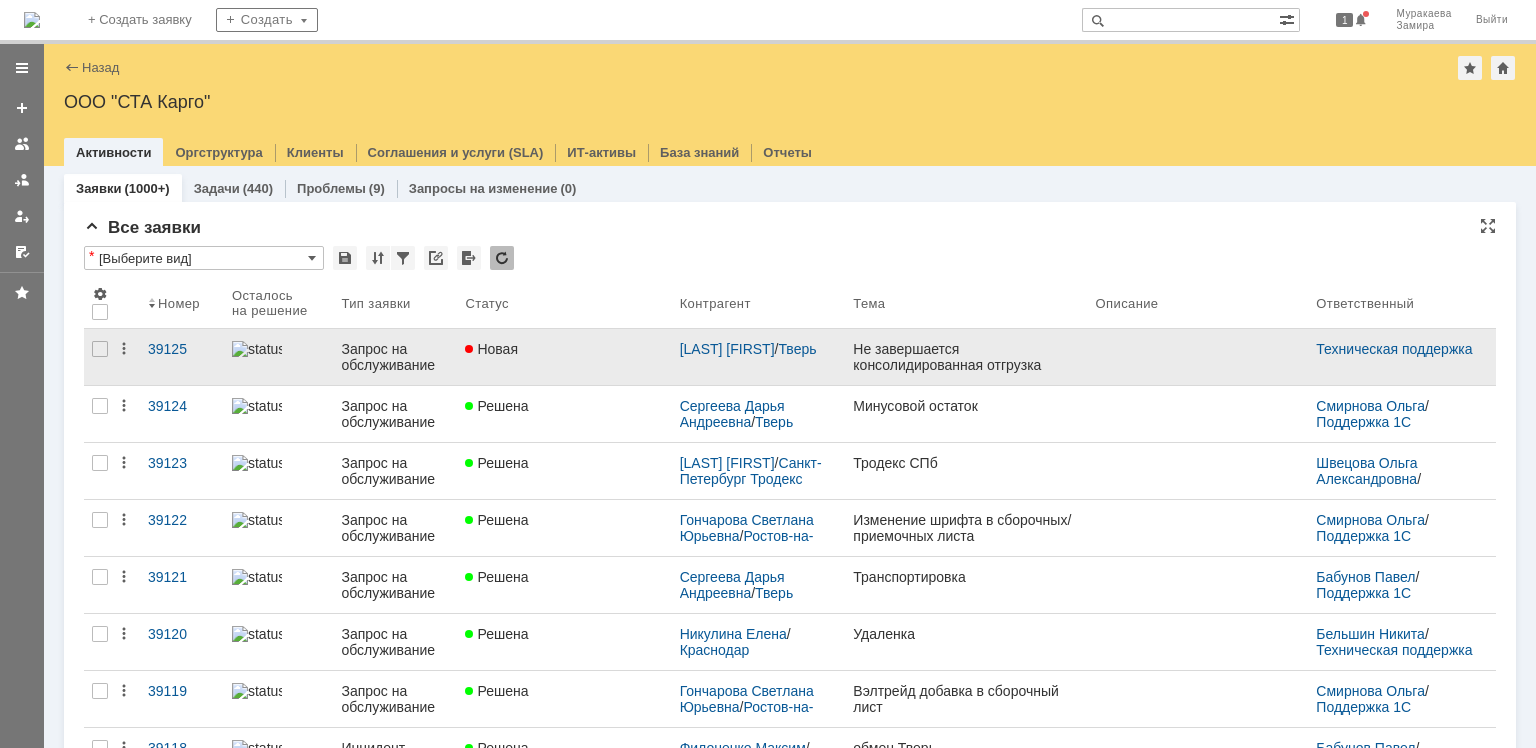 click on "Запрос на обслуживание" at bounding box center (395, 357) 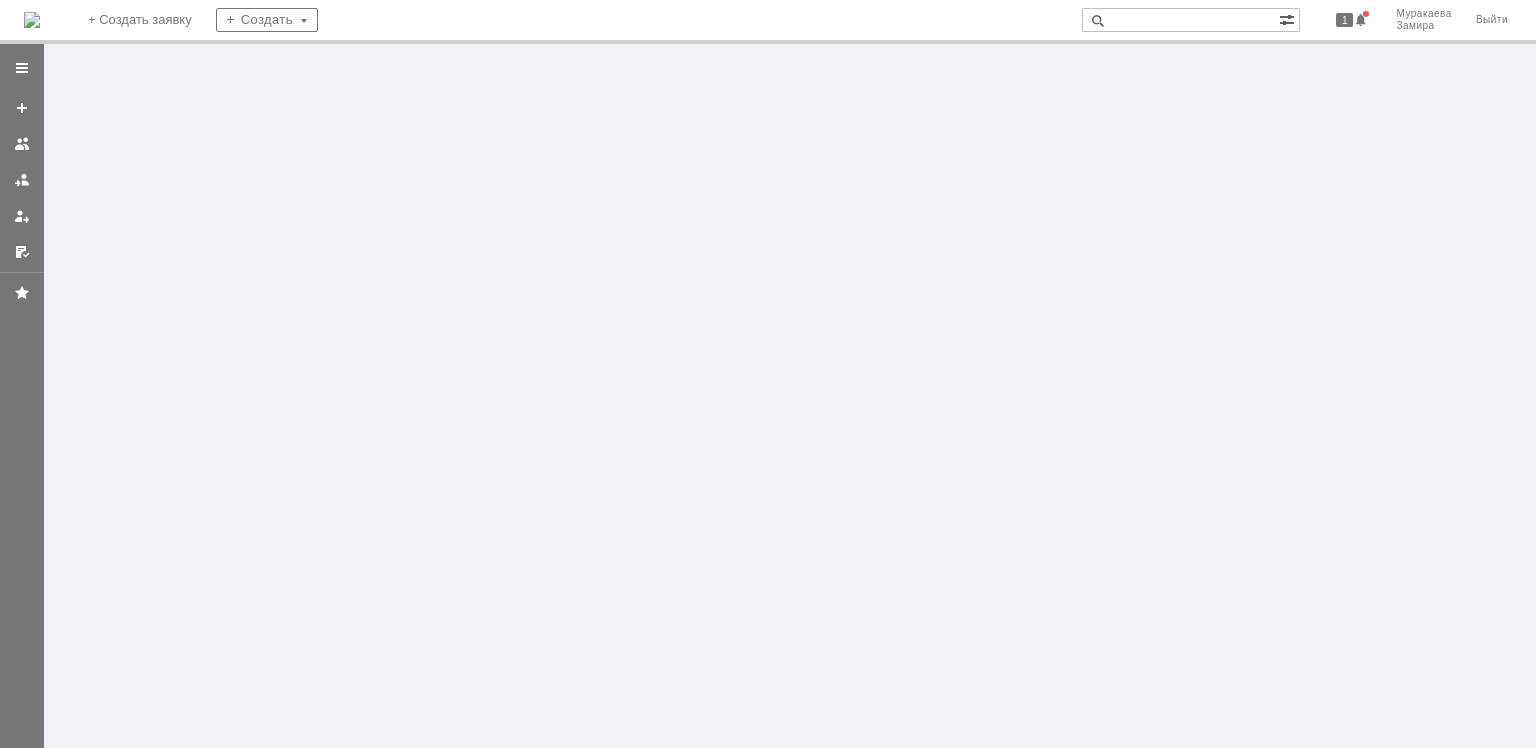 click at bounding box center [790, 396] 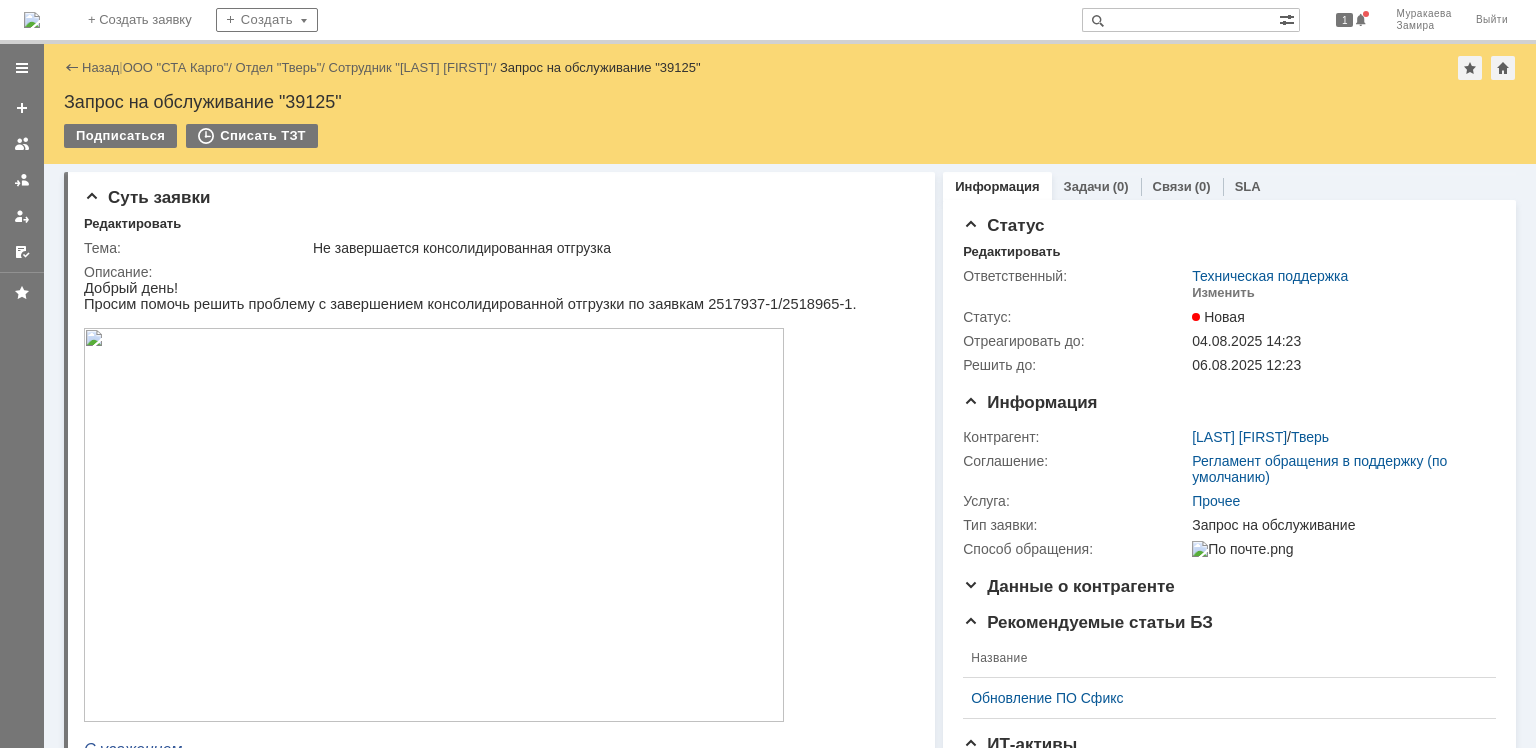 scroll, scrollTop: 0, scrollLeft: 0, axis: both 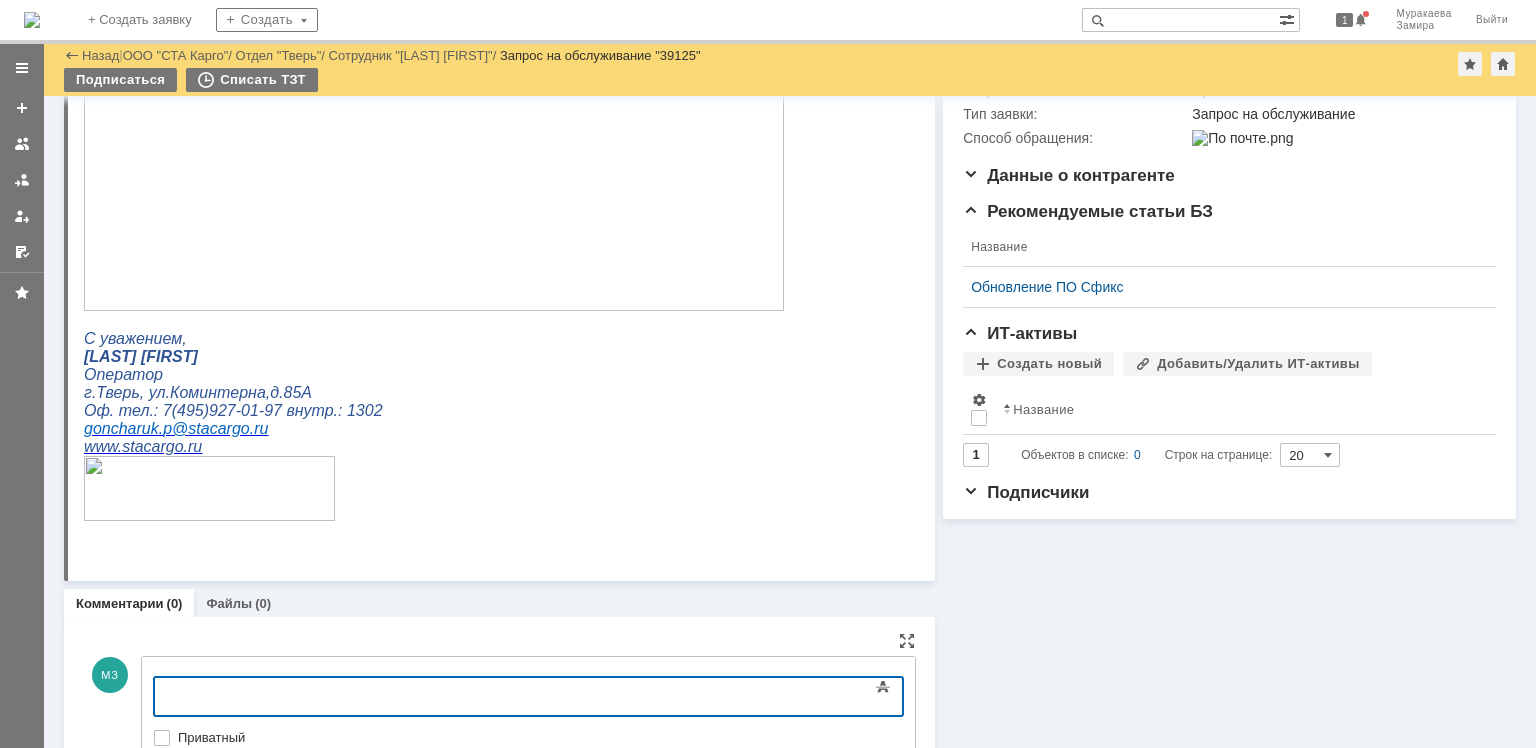type 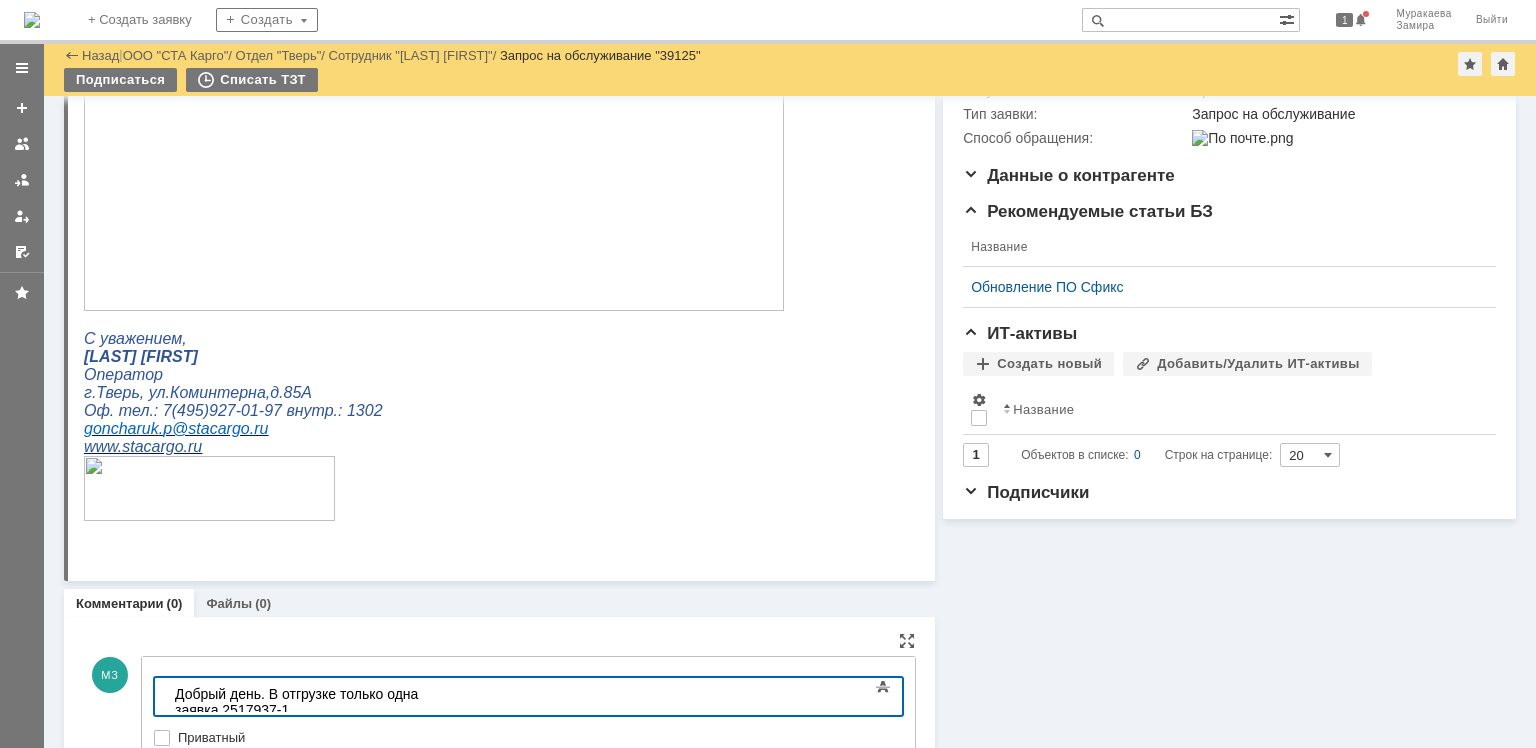 scroll, scrollTop: 164, scrollLeft: 6, axis: both 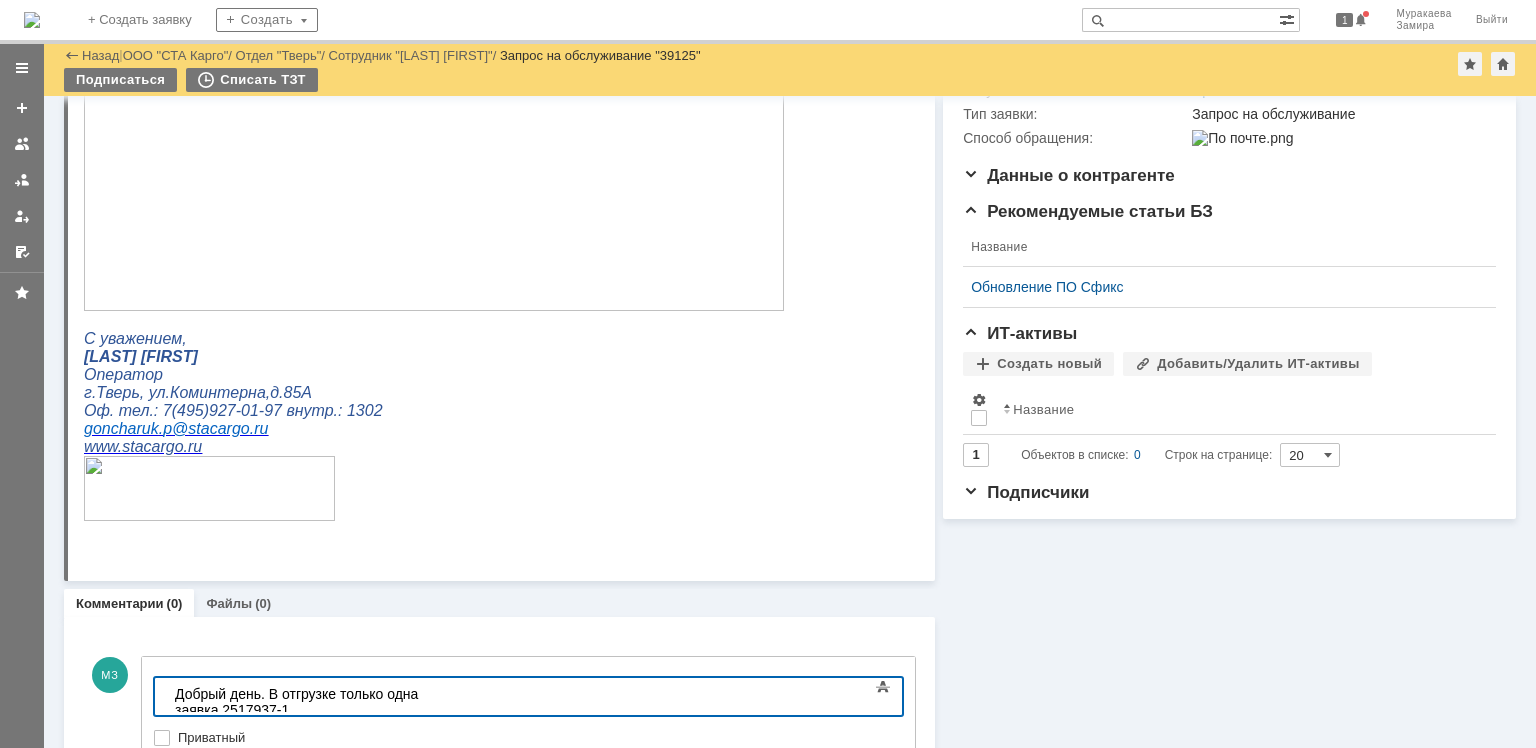 click on "Добрый день. В отгрузке только одна заявка 2517937-1" at bounding box center (317, 702) 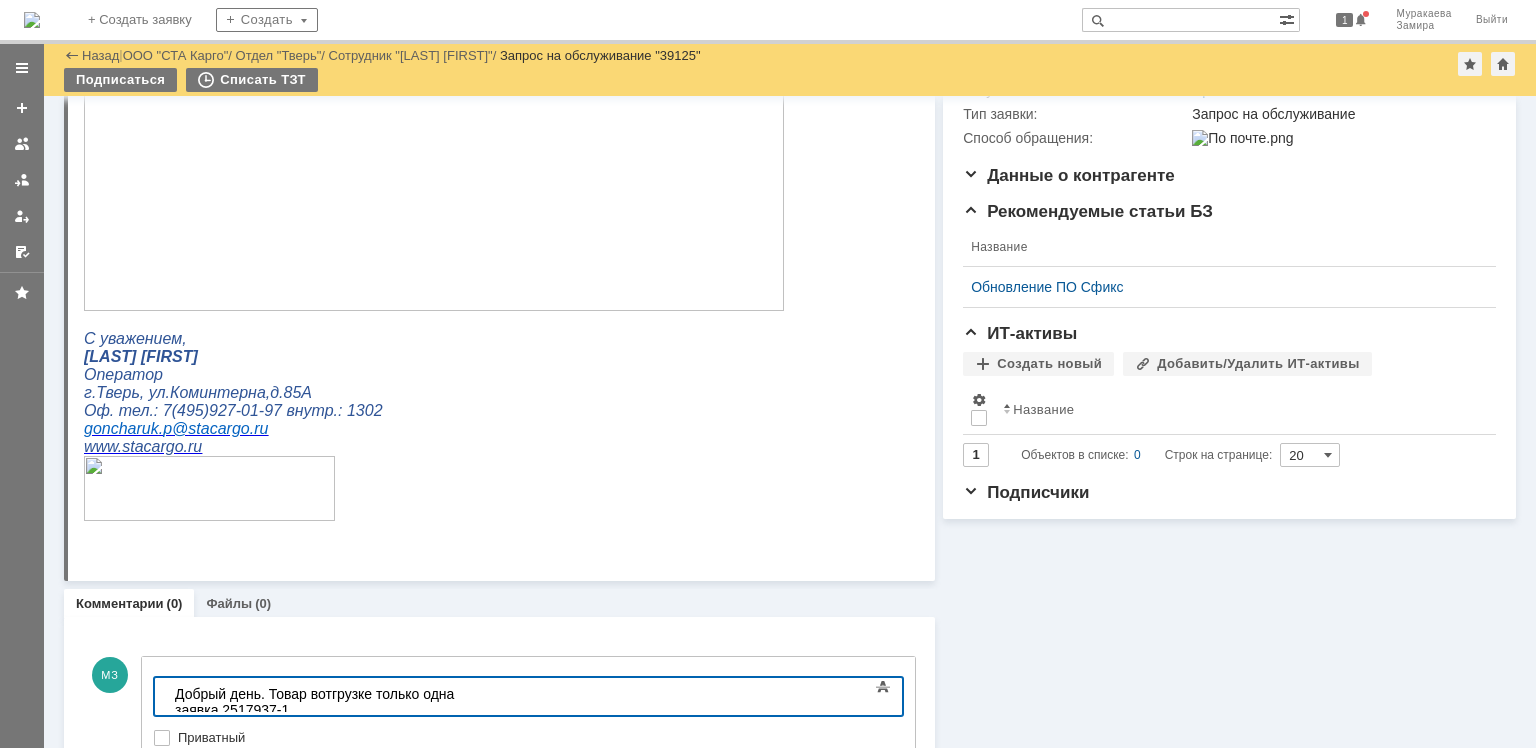 click on "Добрый день. Товар в   отгрузке только одна заявка 2517937-1" at bounding box center [317, 702] 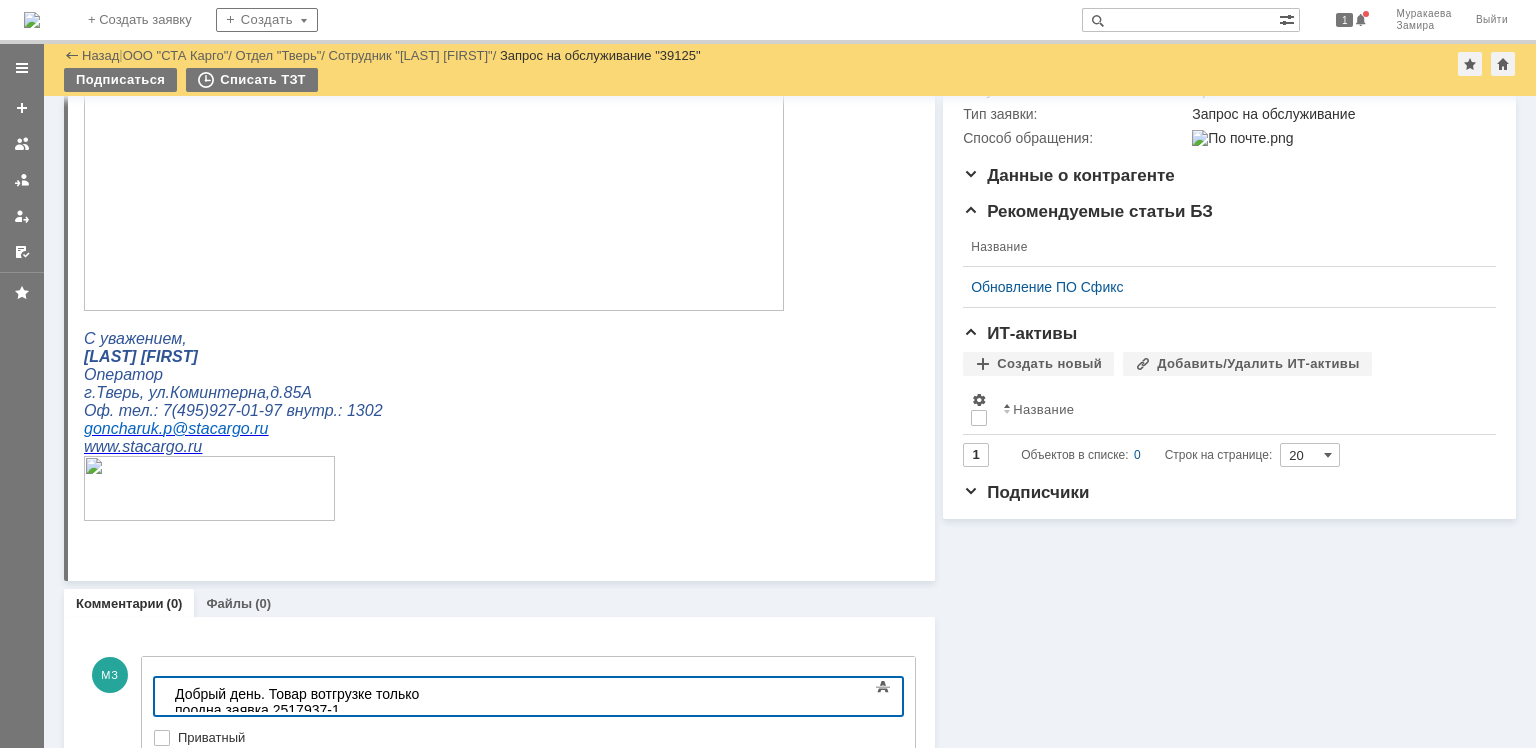 click on "Добрый день. Товар в   отгрузке только  по  одна заявка 2517937-1" at bounding box center [317, 702] 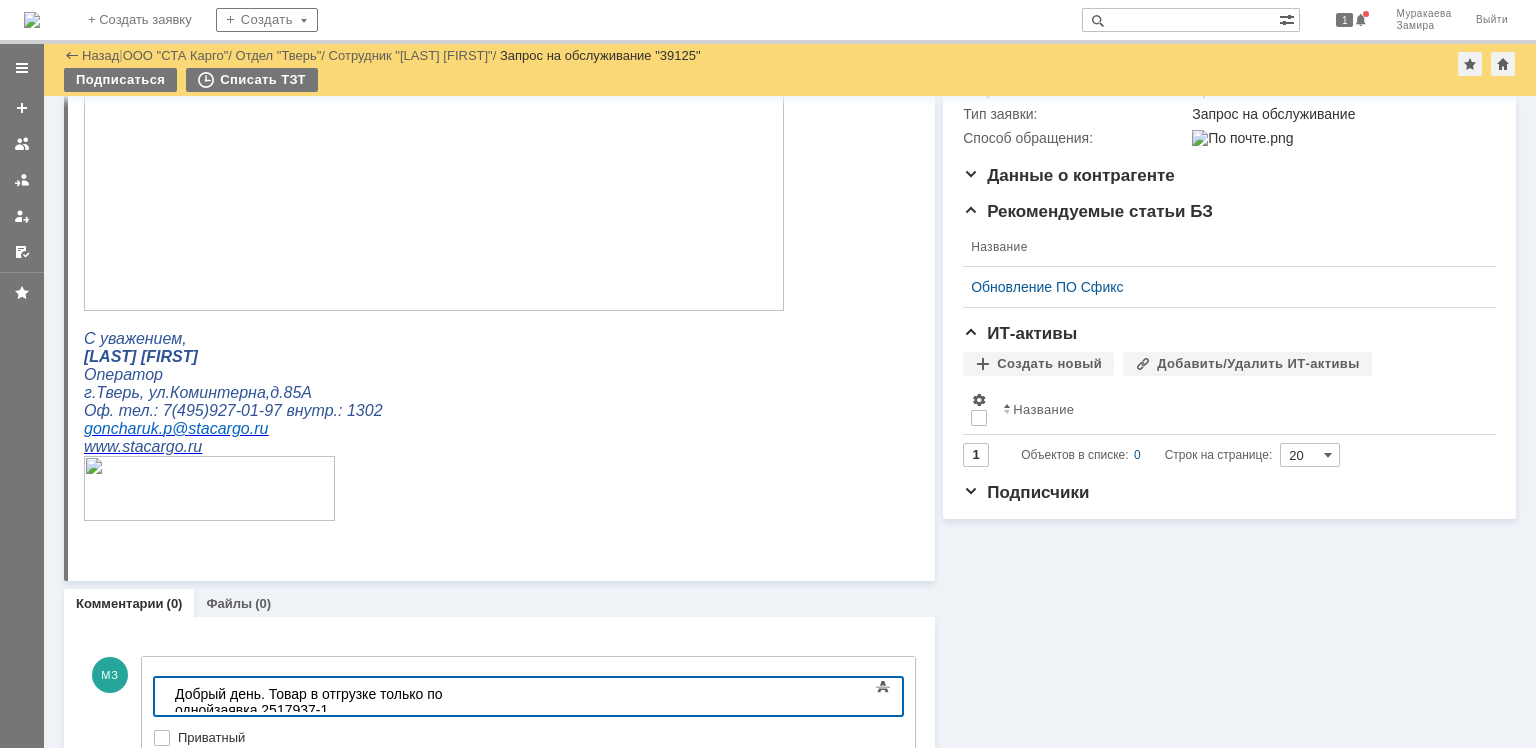 click on "Добрый день. Товар в  отгрузке только  по одной  заявка 2517937-1" at bounding box center (317, 702) 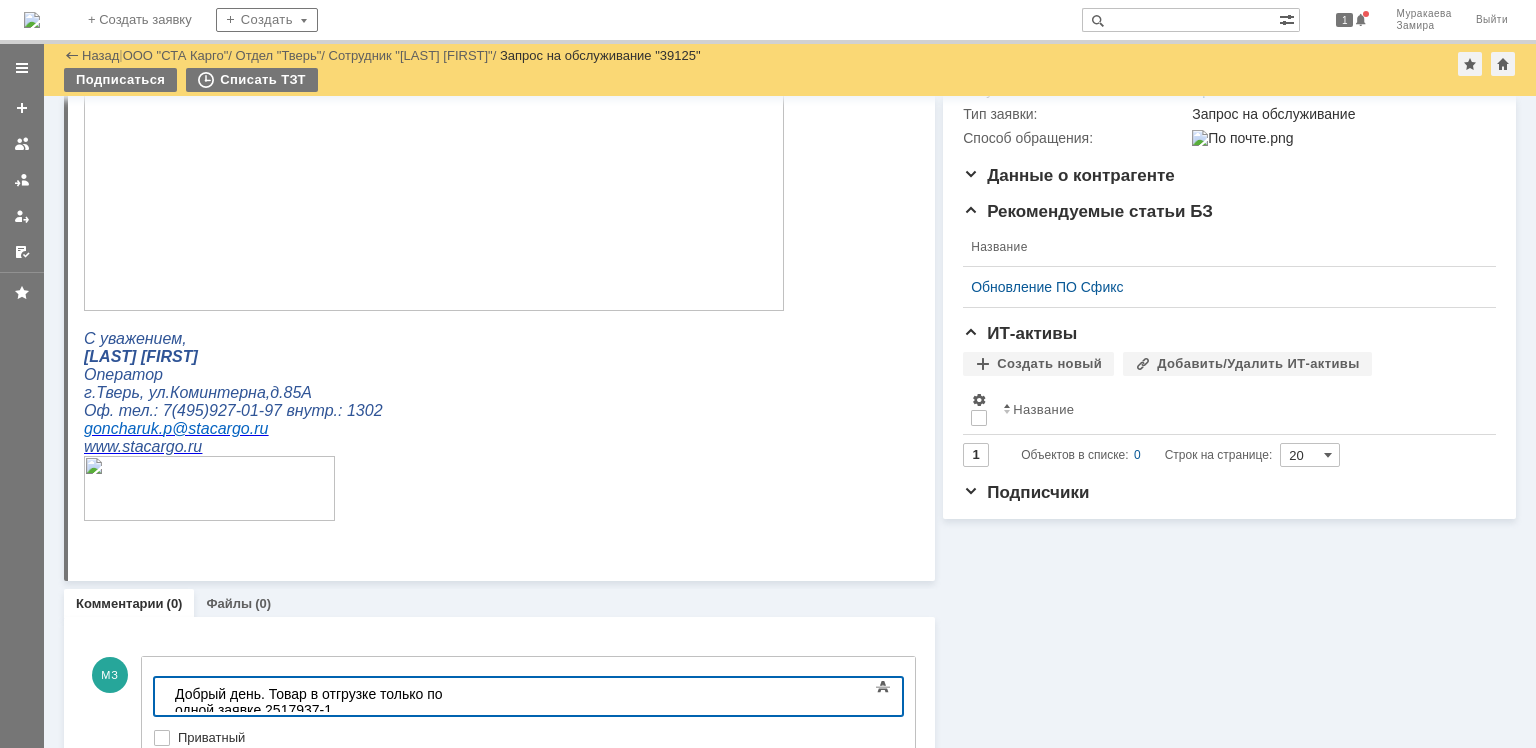 click on "Добрый день. Товар в  отгрузке только  по одной заявке 2517937-1" at bounding box center (317, 702) 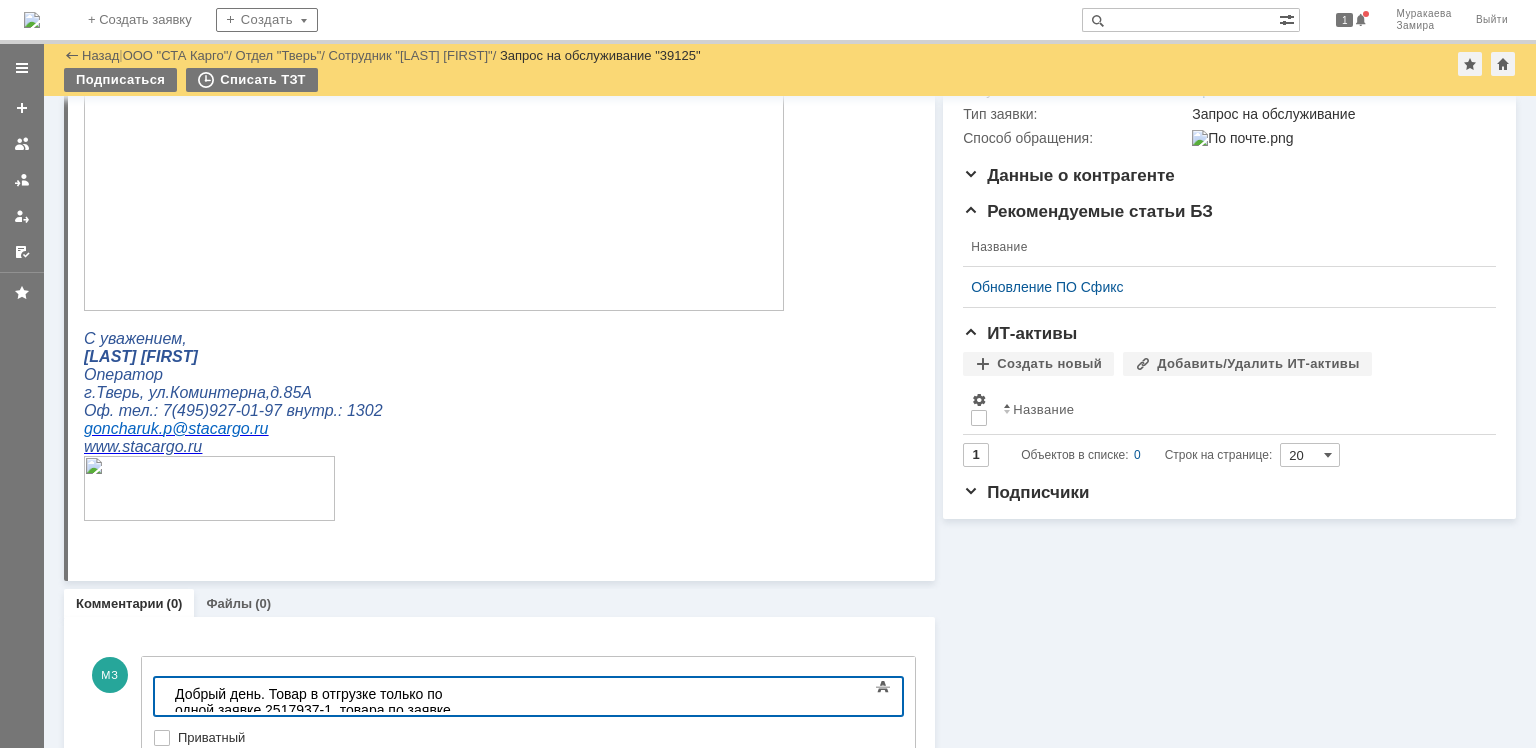 click on "Добрый день. Товар в  отгрузке только  по одной заявке 2517937-1, товара по заявке нет" at bounding box center (317, 710) 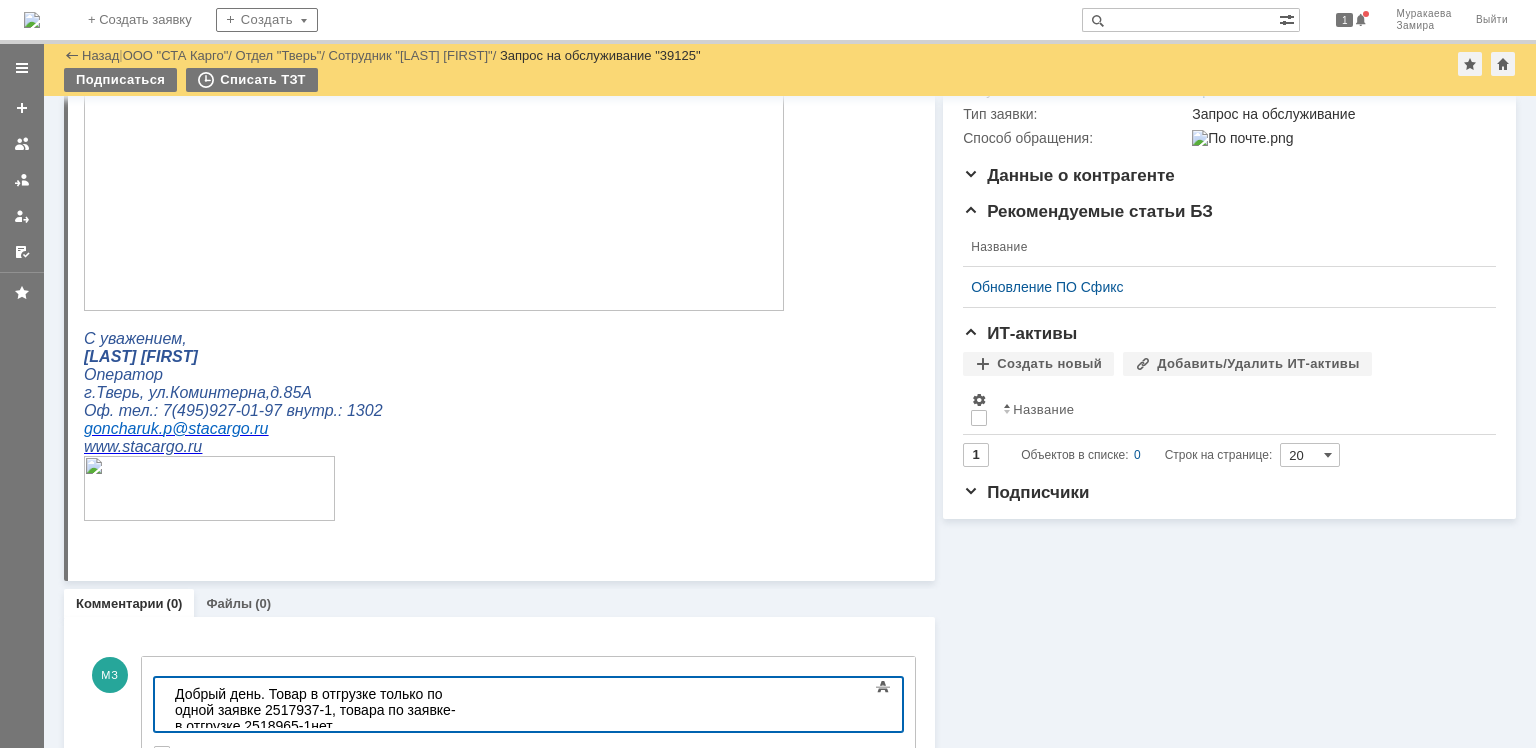 scroll, scrollTop: 151, scrollLeft: 6, axis: both 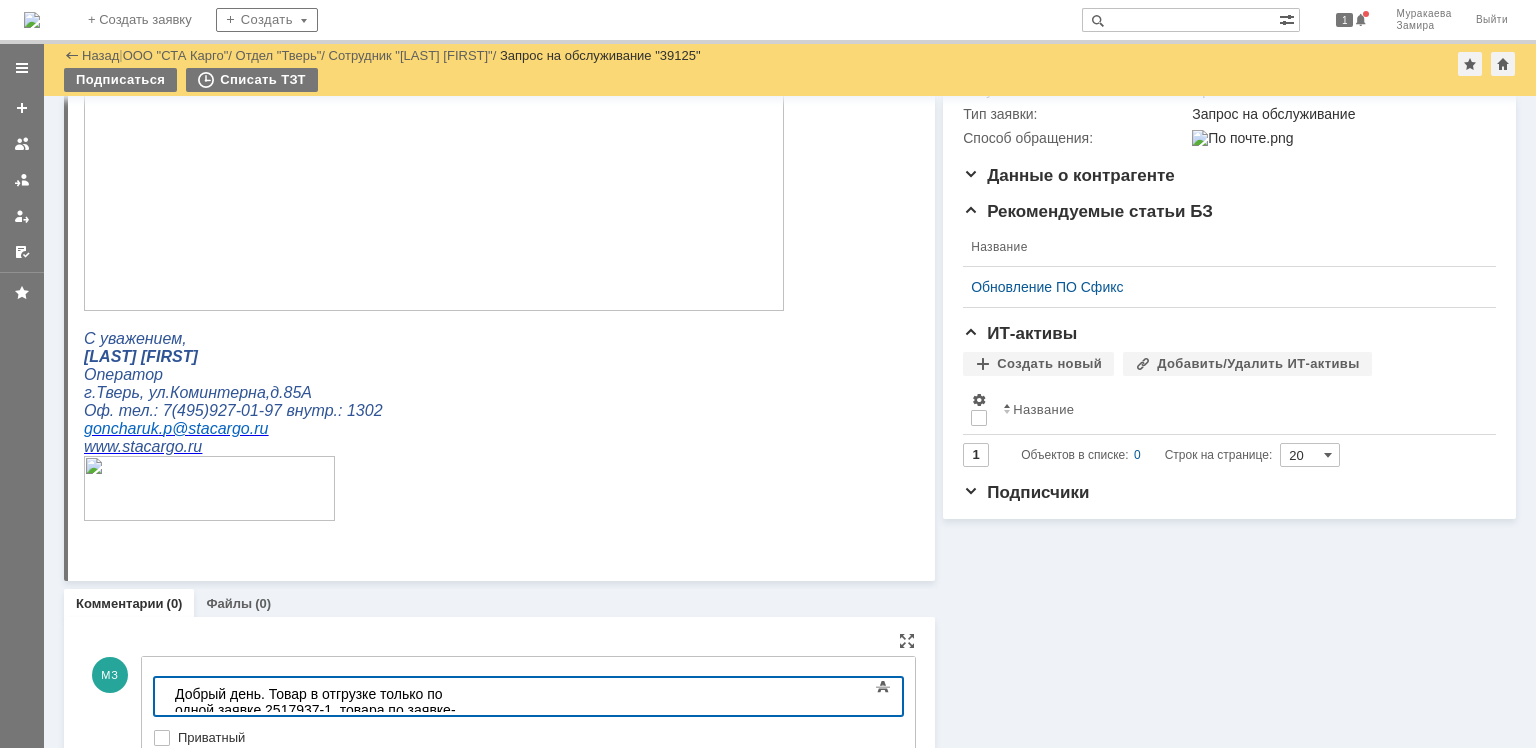 click on "Добрый день. Товар в  отгрузке только  по одной заявке 2517937-1, товара по заявке- в отгрузке нет" at bounding box center [317, 710] 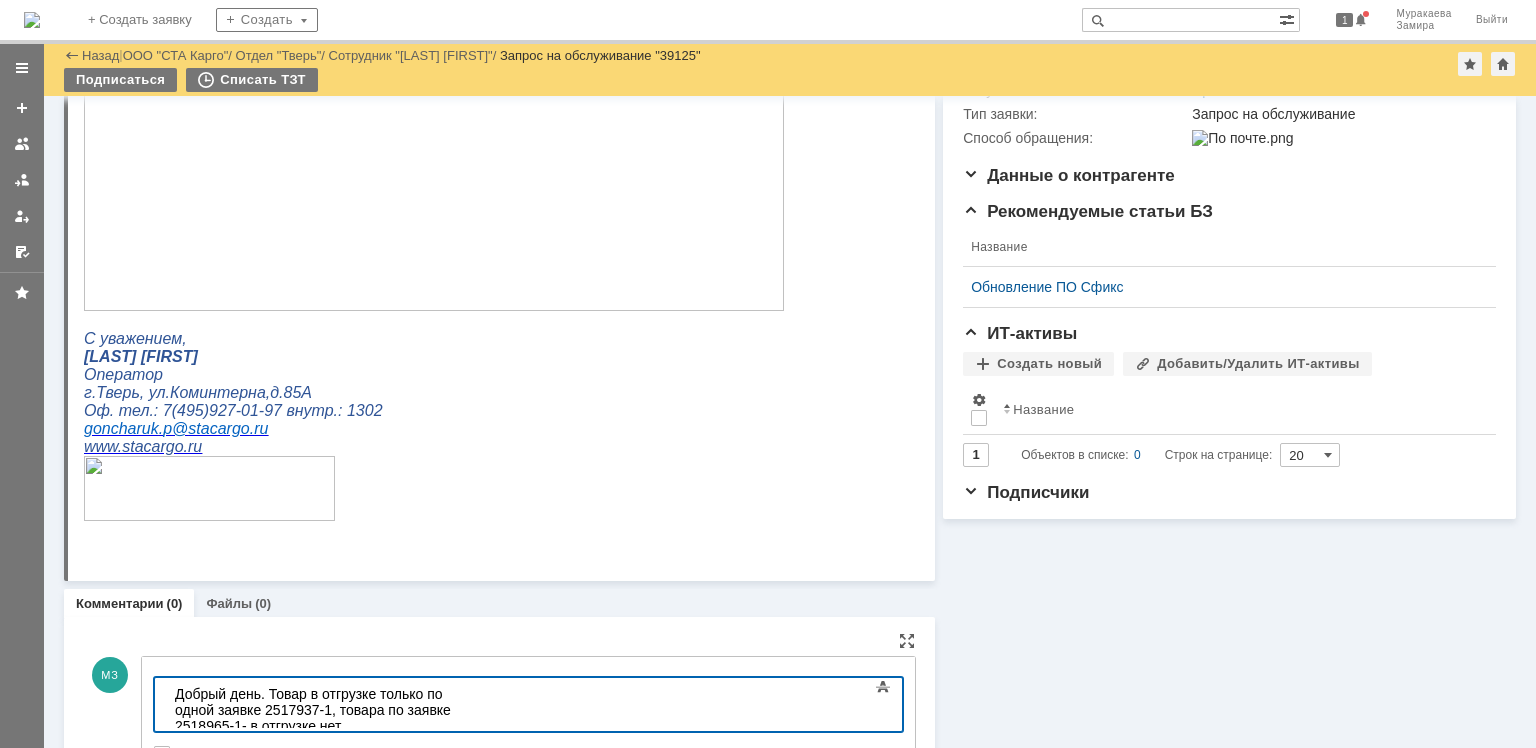scroll, scrollTop: 151, scrollLeft: 6, axis: both 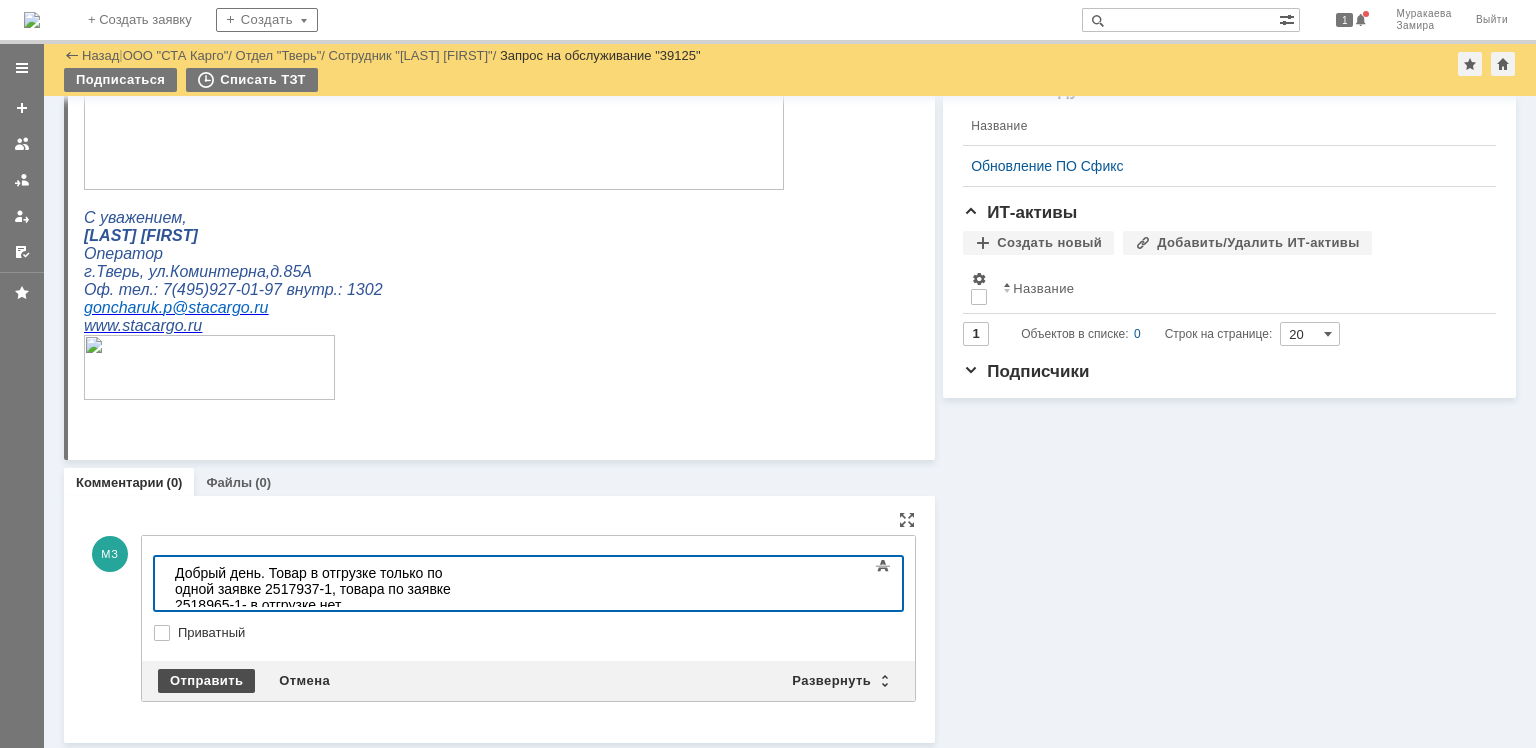 click on "Отправить" at bounding box center (206, 681) 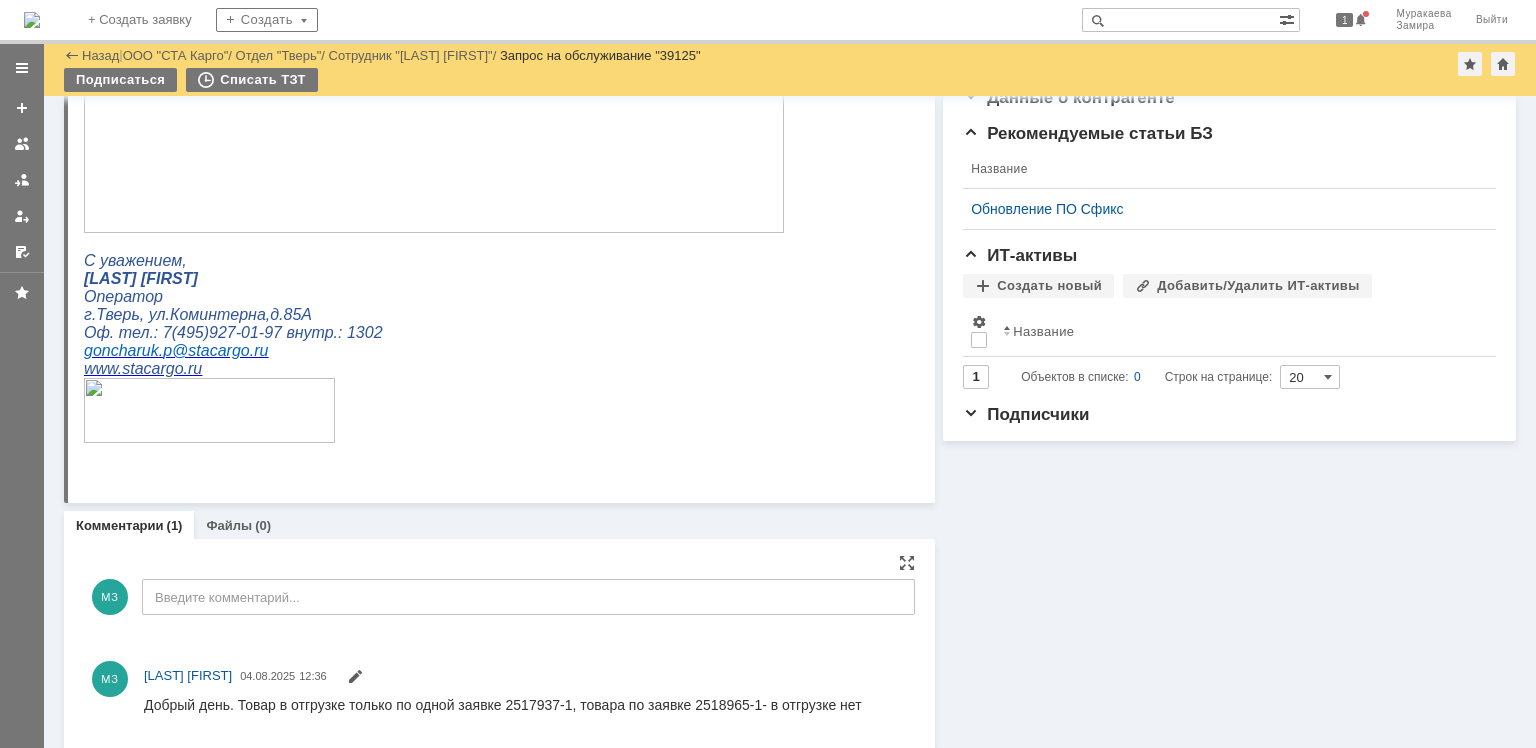 scroll, scrollTop: 431, scrollLeft: 0, axis: vertical 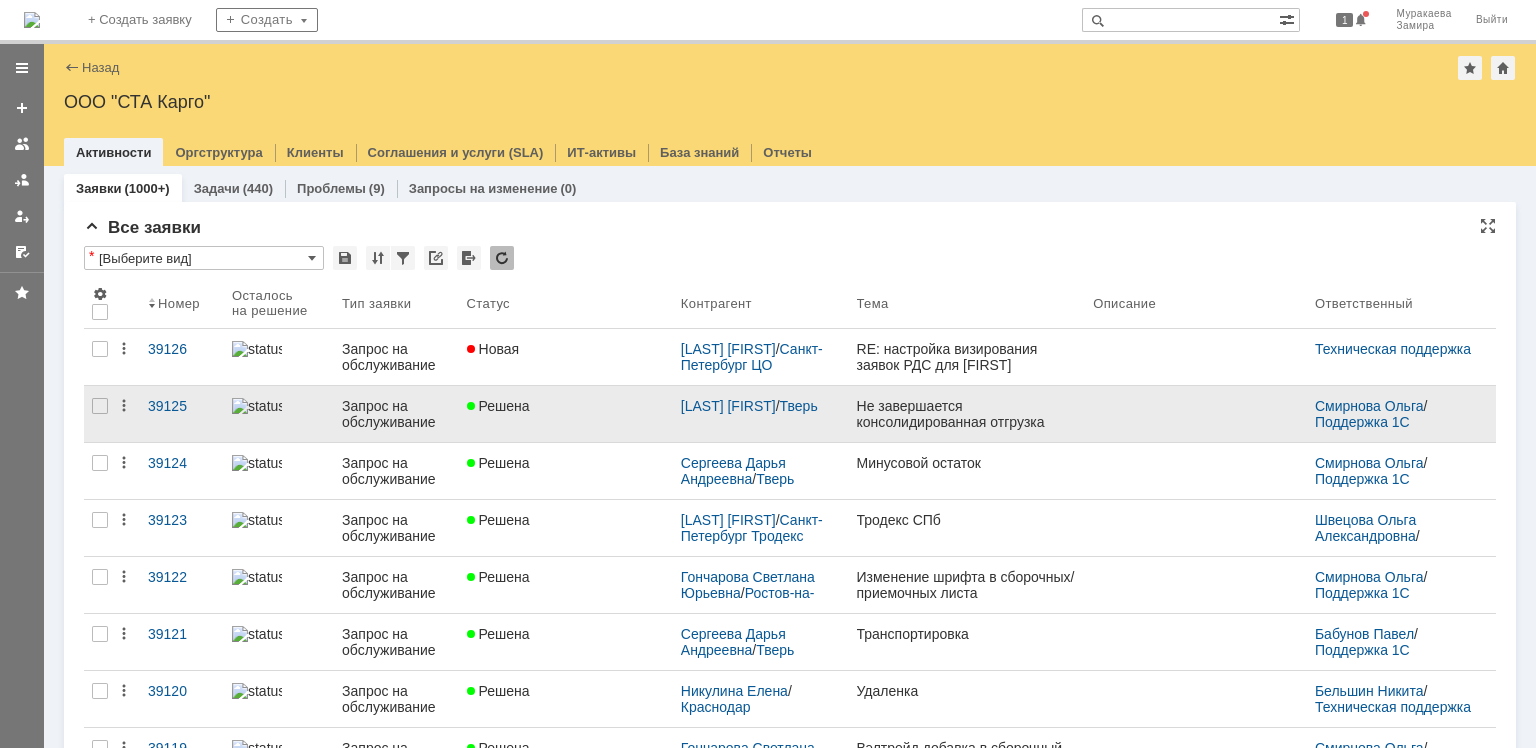 click on "Запрос на обслуживание" at bounding box center [396, 414] 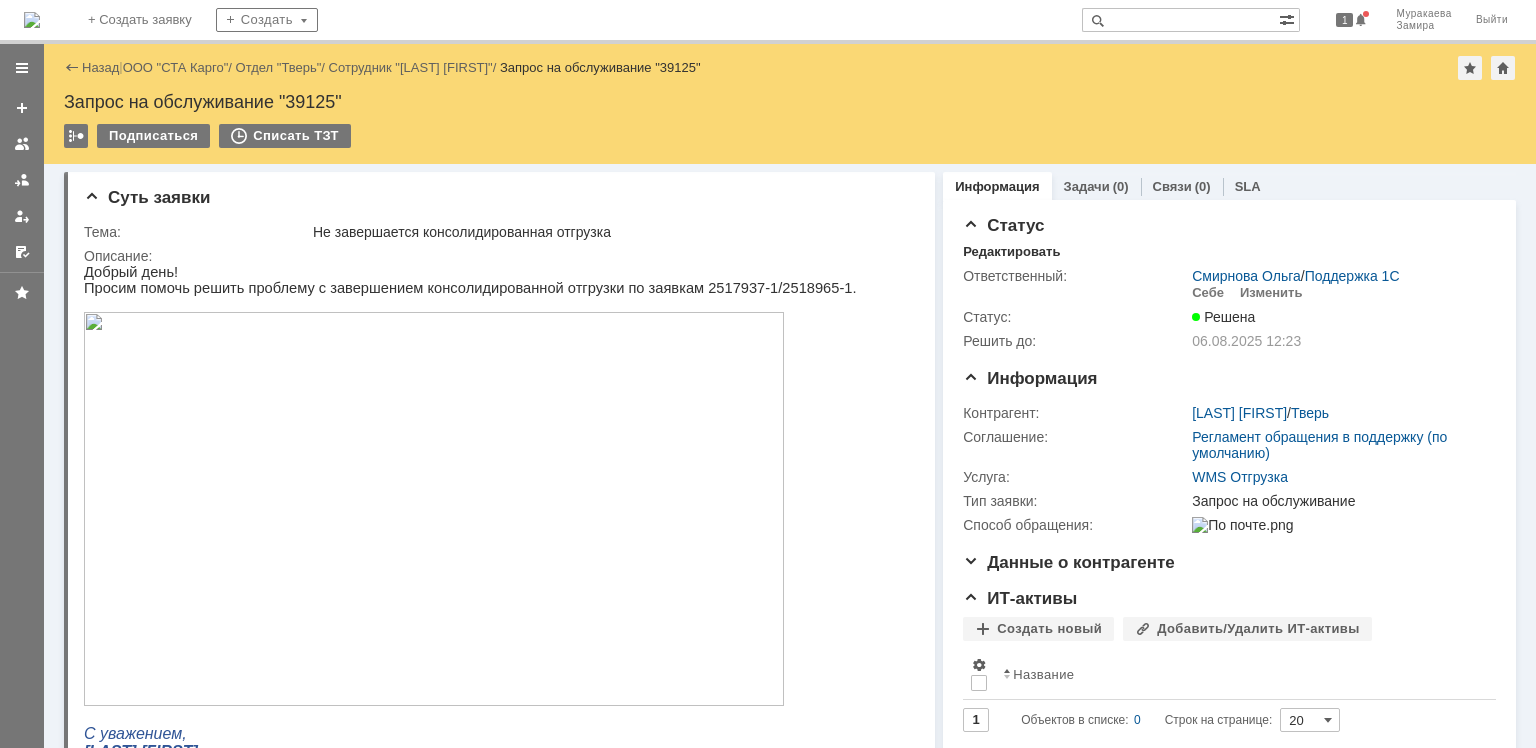 scroll, scrollTop: 0, scrollLeft: 0, axis: both 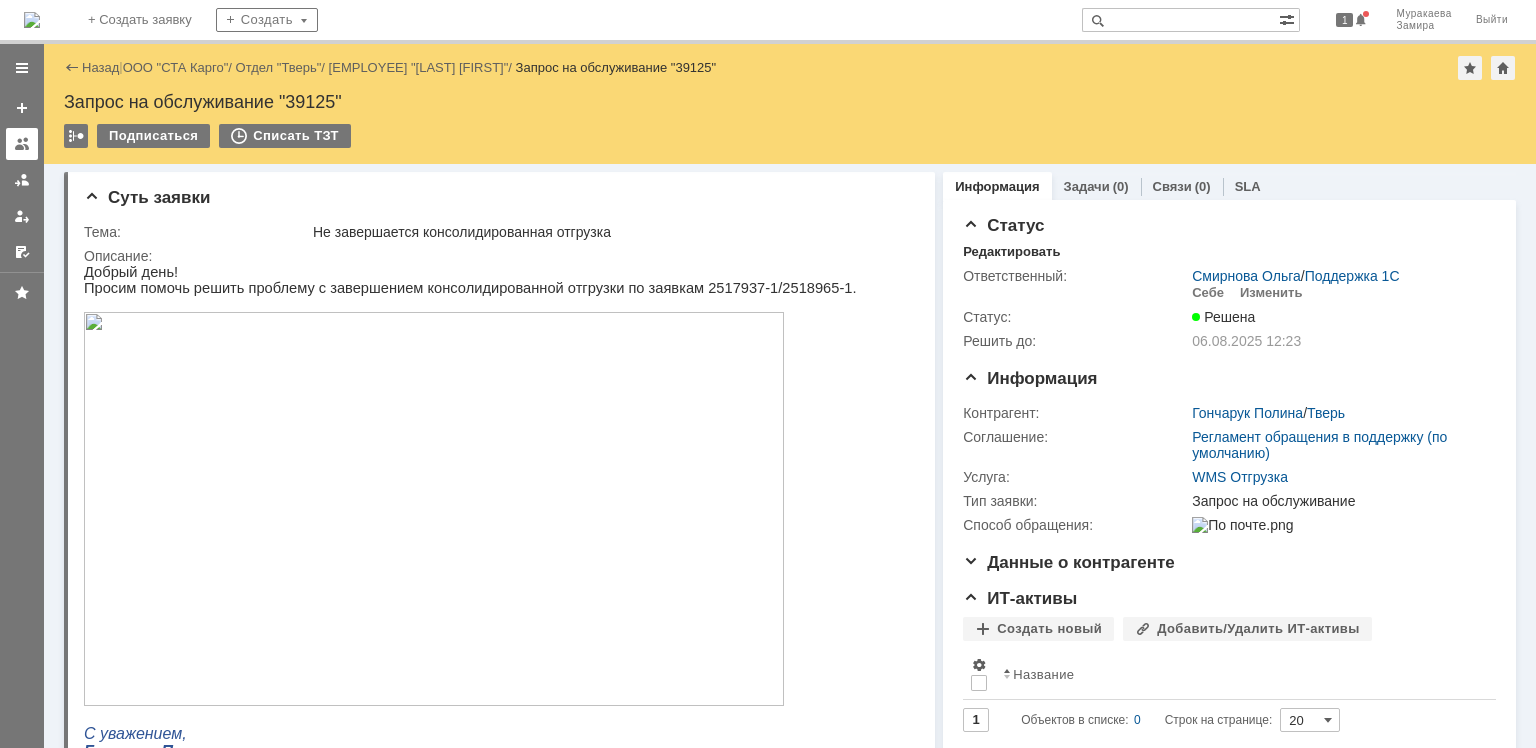 click at bounding box center (22, 144) 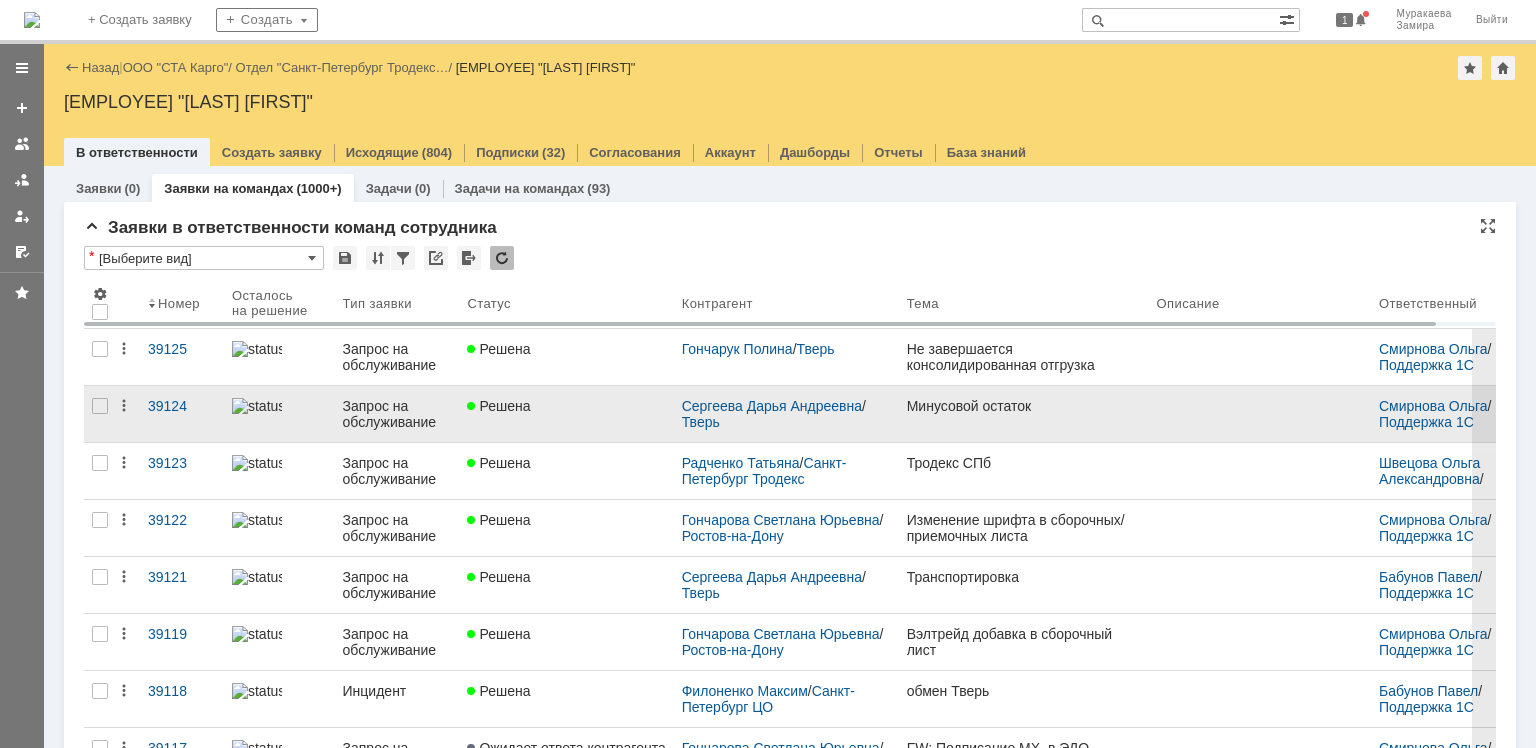 scroll, scrollTop: 0, scrollLeft: 0, axis: both 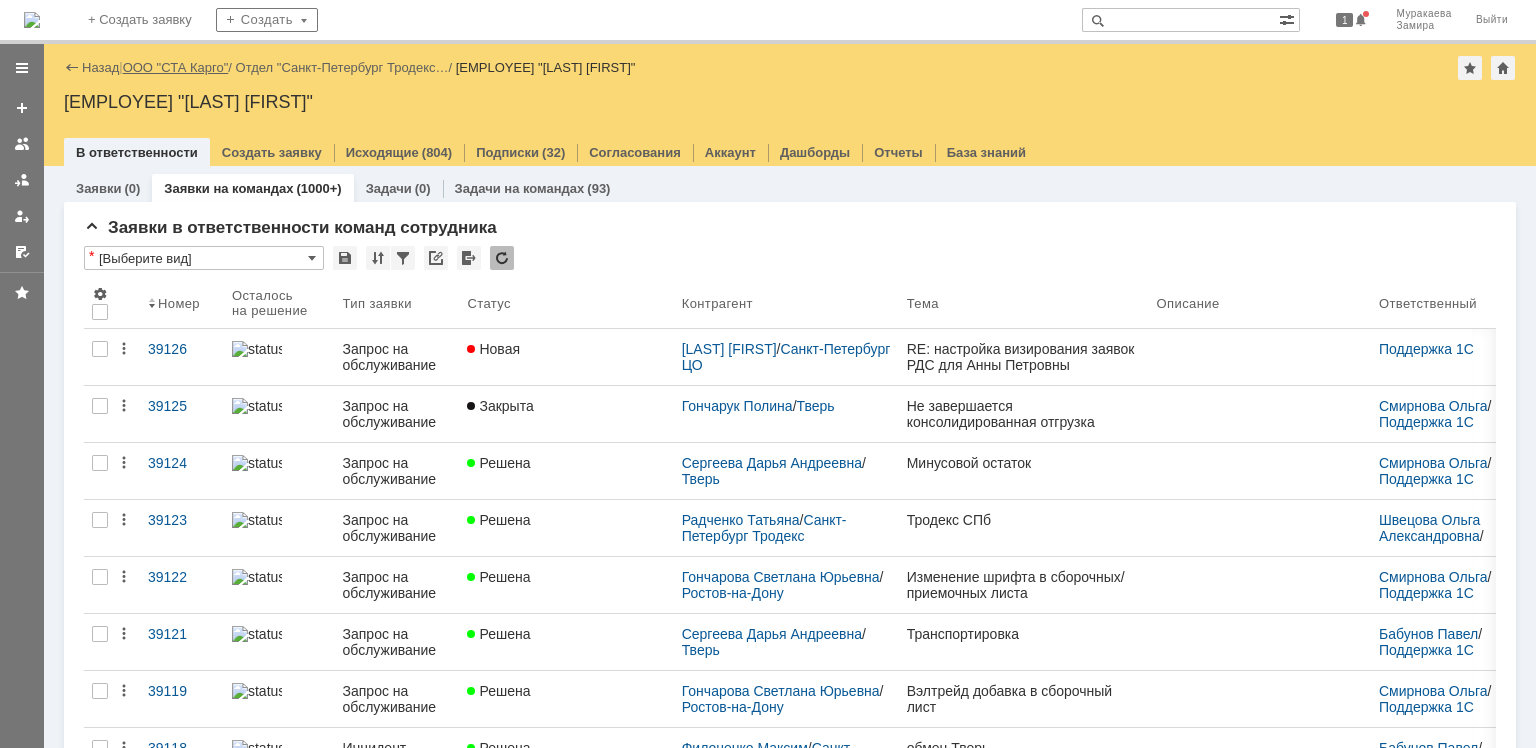 click on "ООО "СТА Карго"" at bounding box center (176, 67) 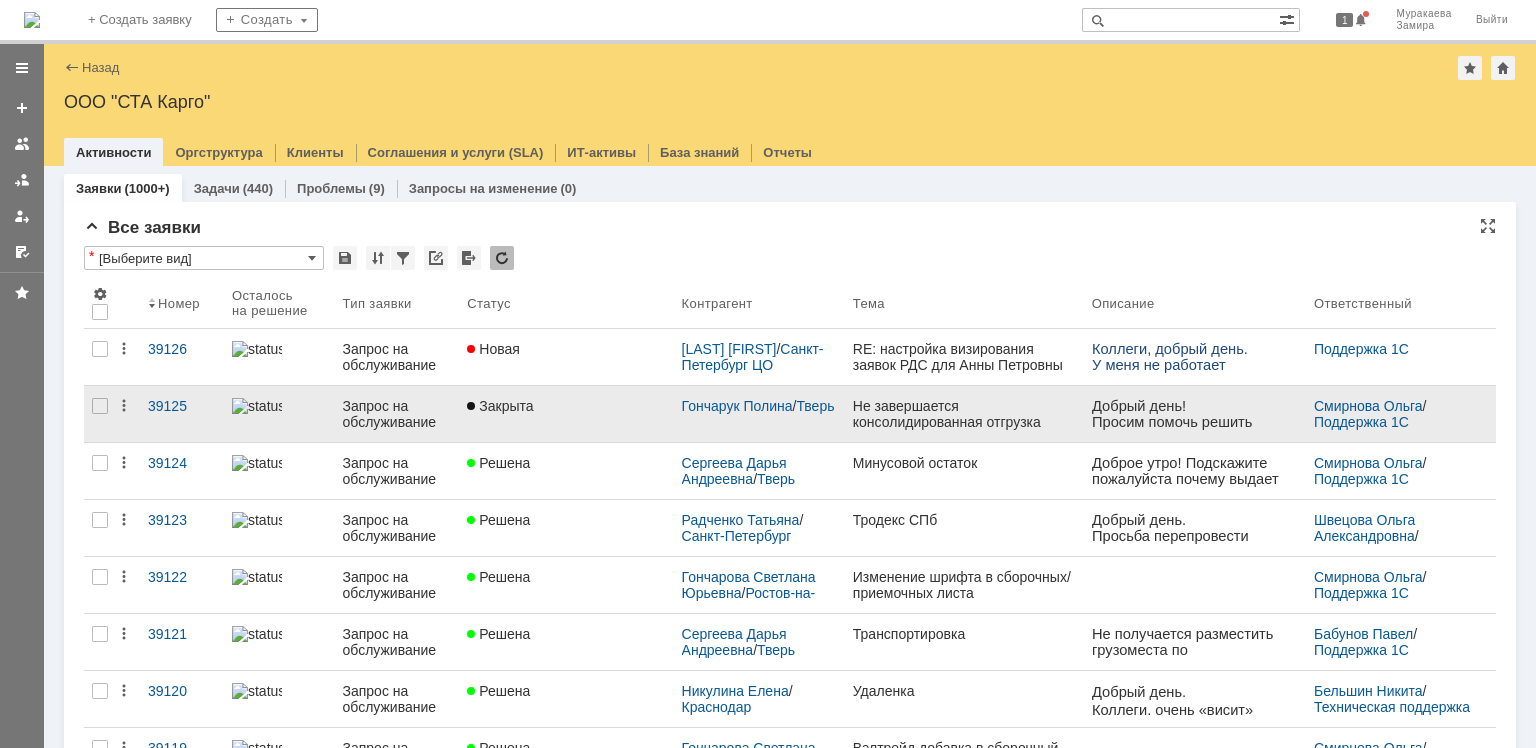 click on "Запрос на обслуживание" at bounding box center [396, 414] 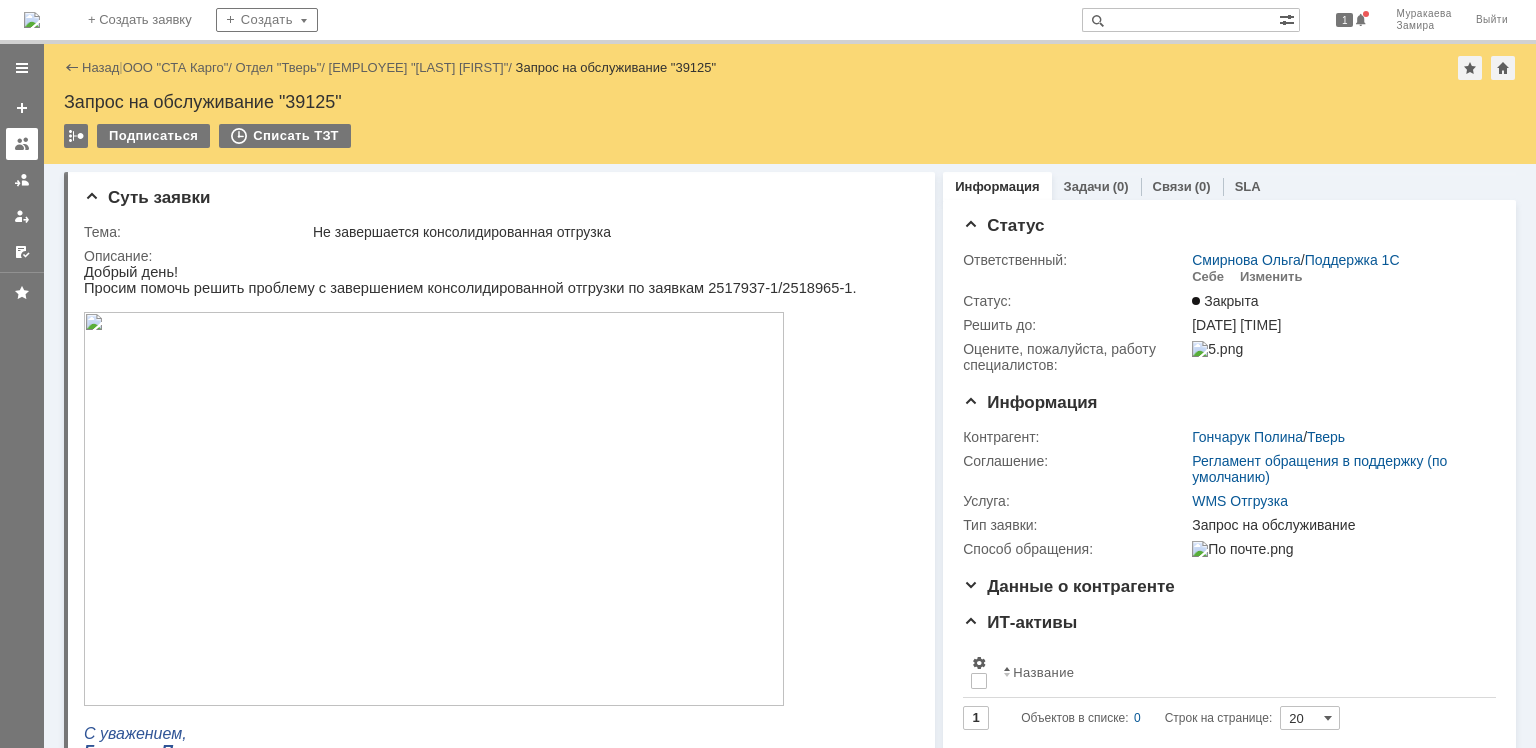 click at bounding box center [22, 144] 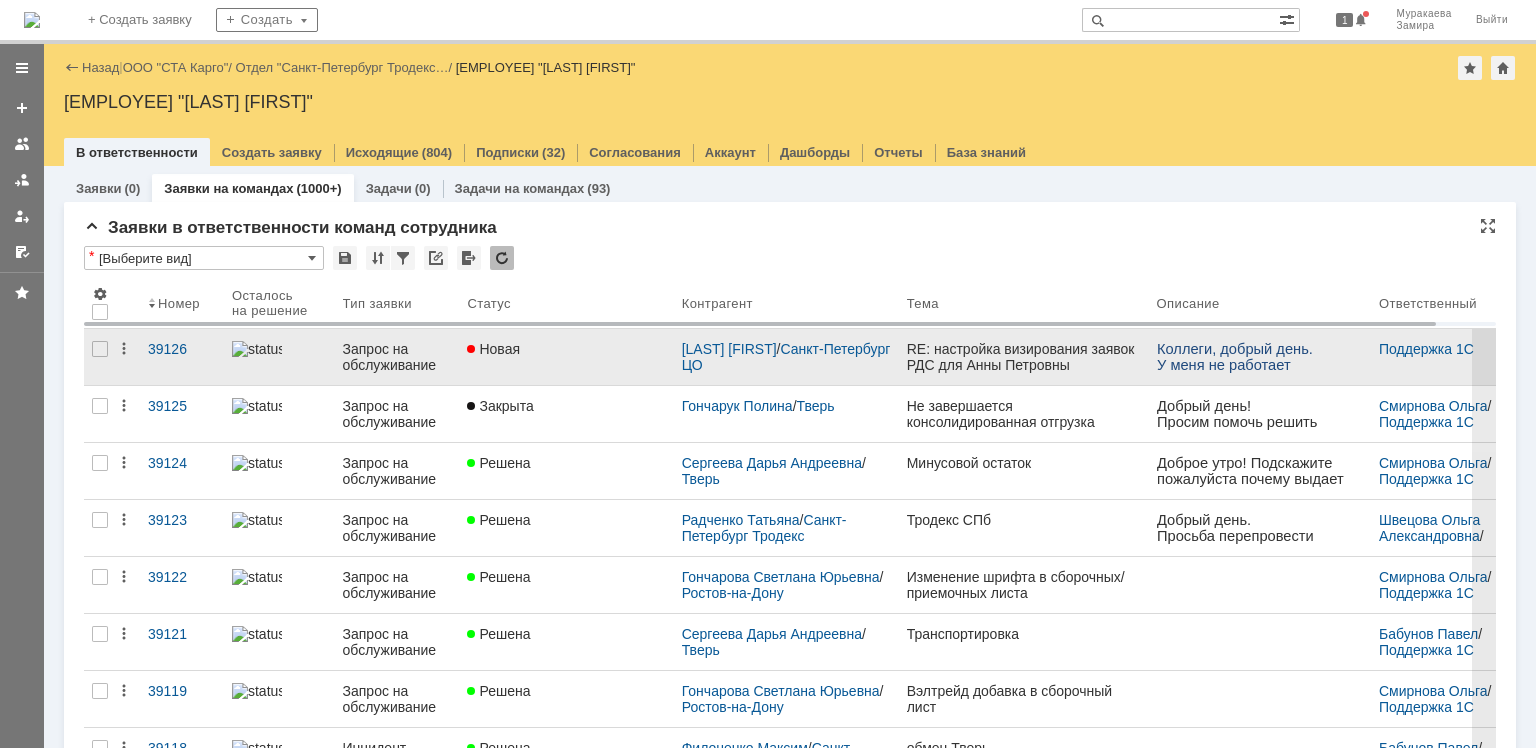 click on "Запрос на обслуживание" at bounding box center (397, 357) 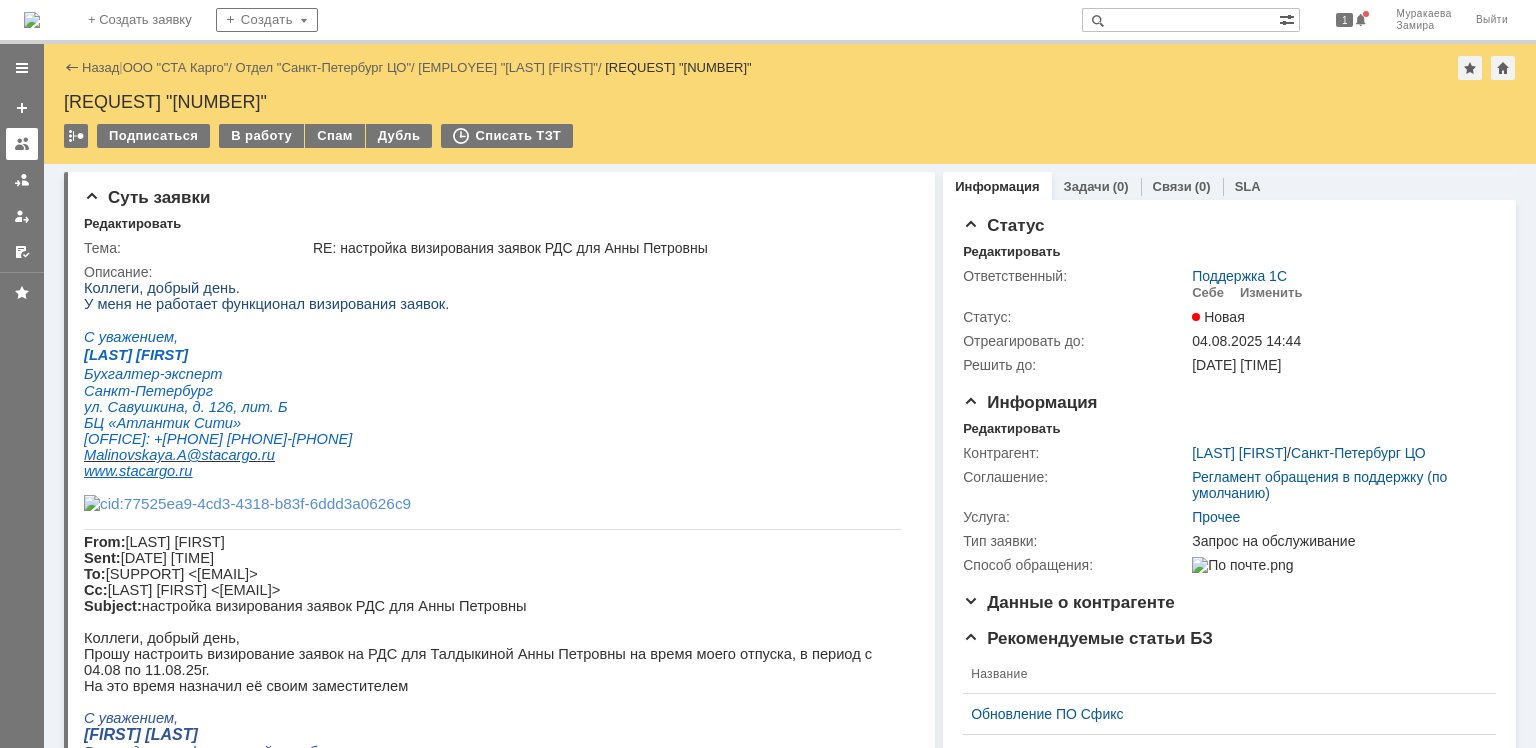 click at bounding box center (22, 144) 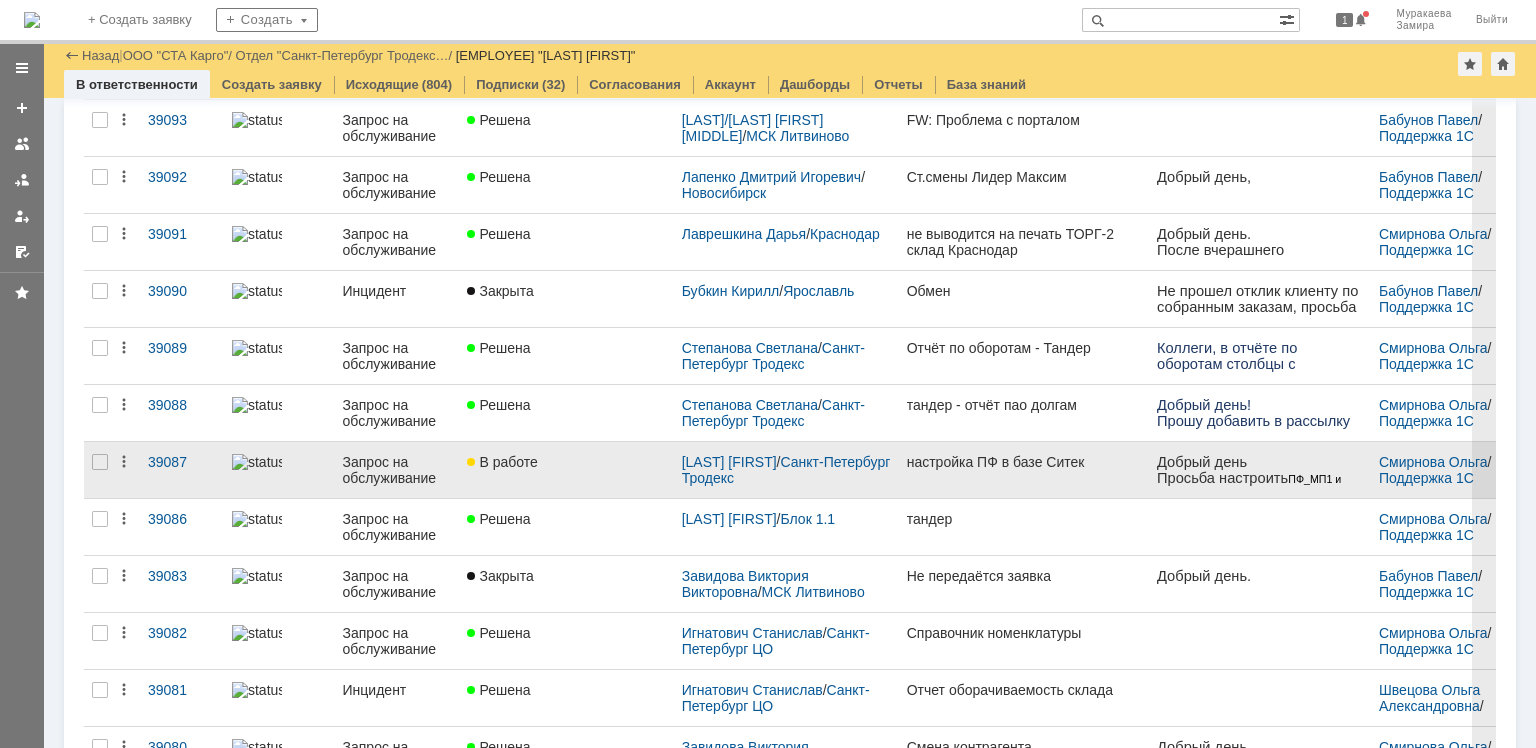 click on "Запрос на обслуживание" at bounding box center [397, 470] 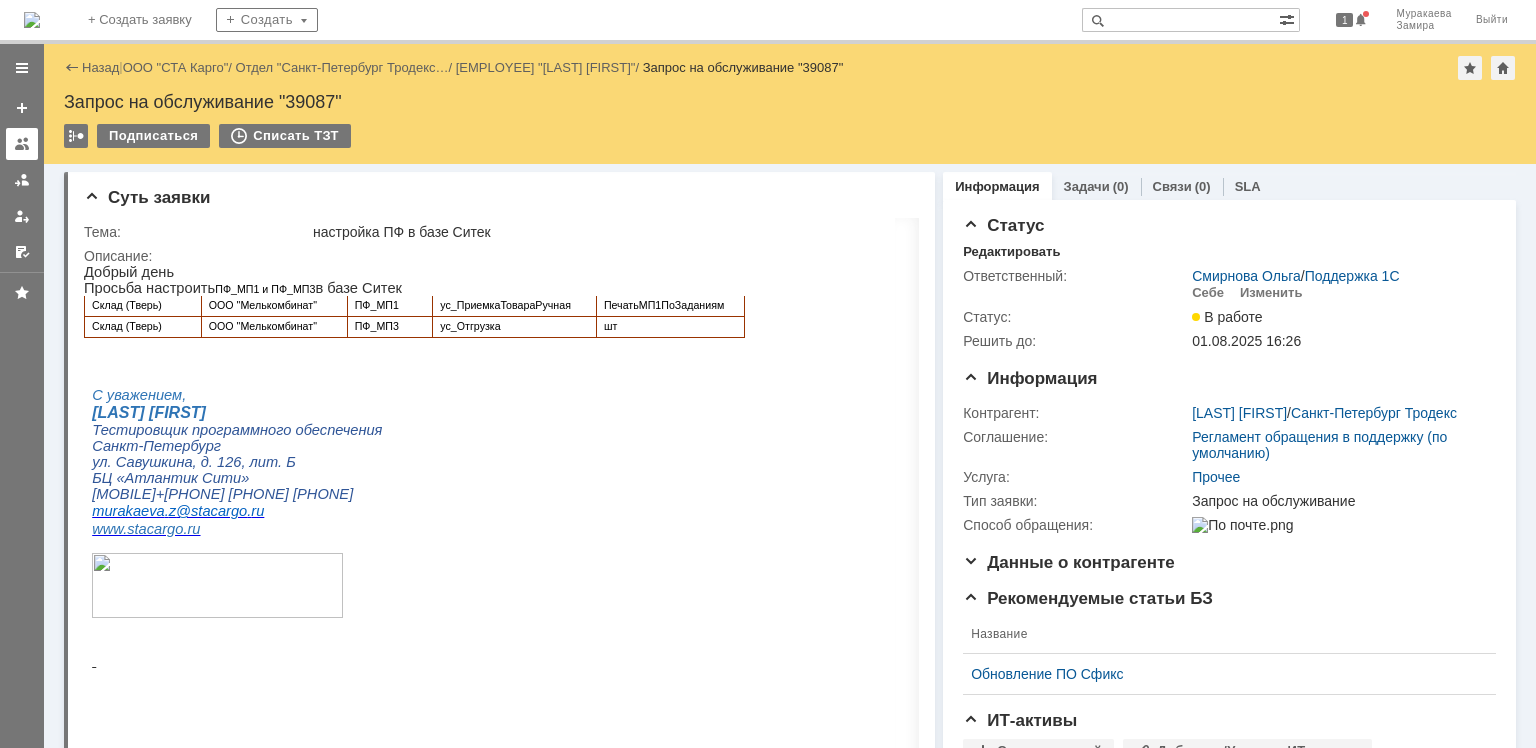 click at bounding box center (22, 144) 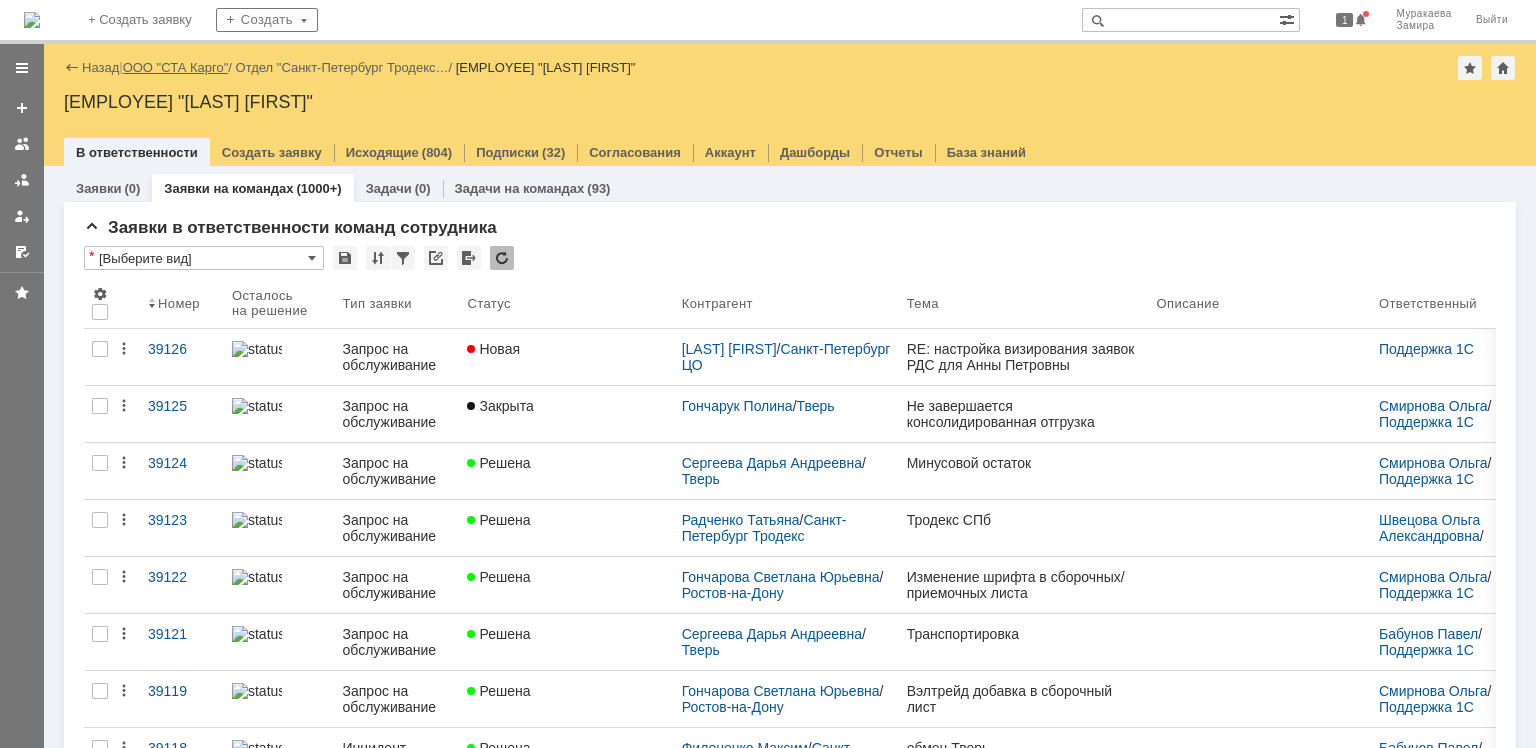 scroll, scrollTop: 0, scrollLeft: 0, axis: both 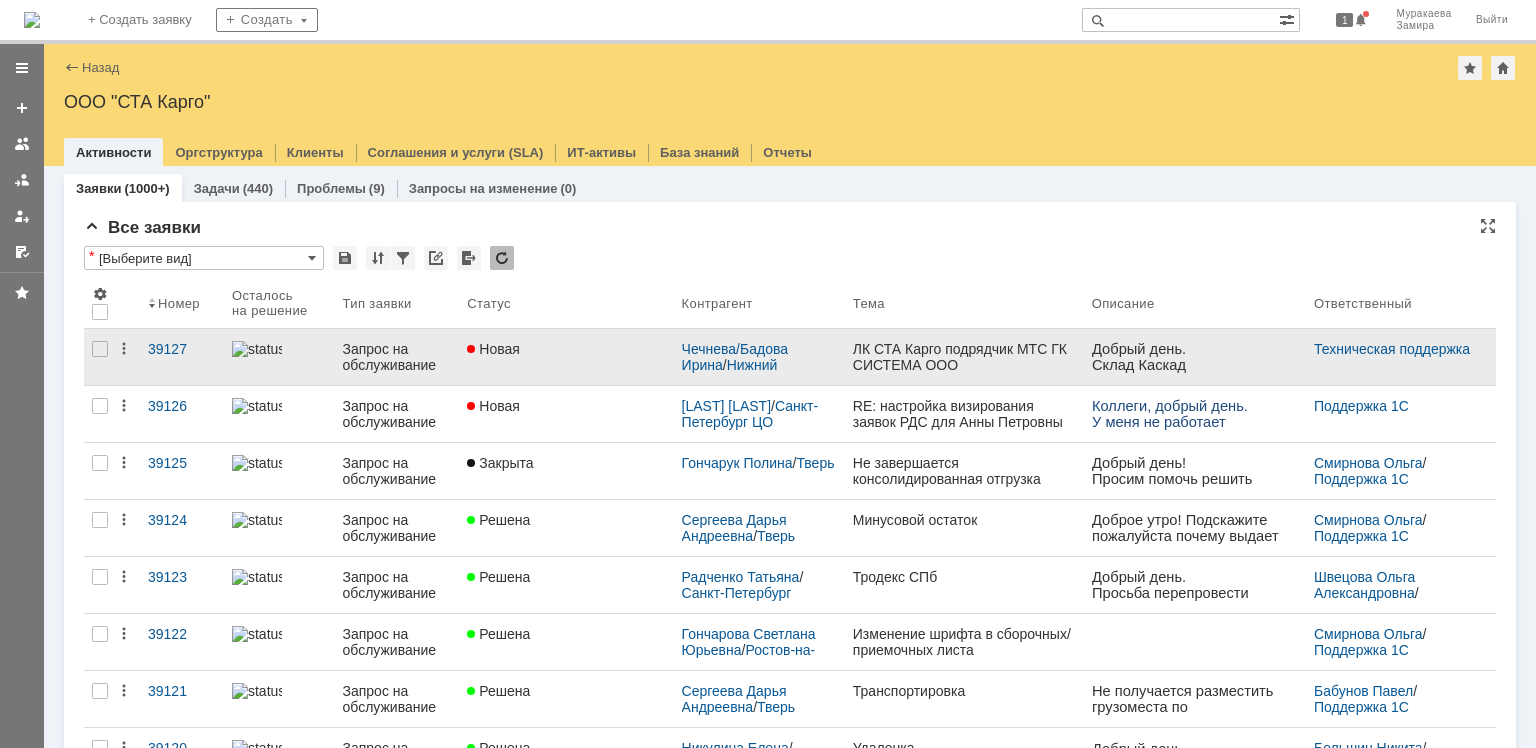 click on "Запрос на обслуживание" at bounding box center [396, 357] 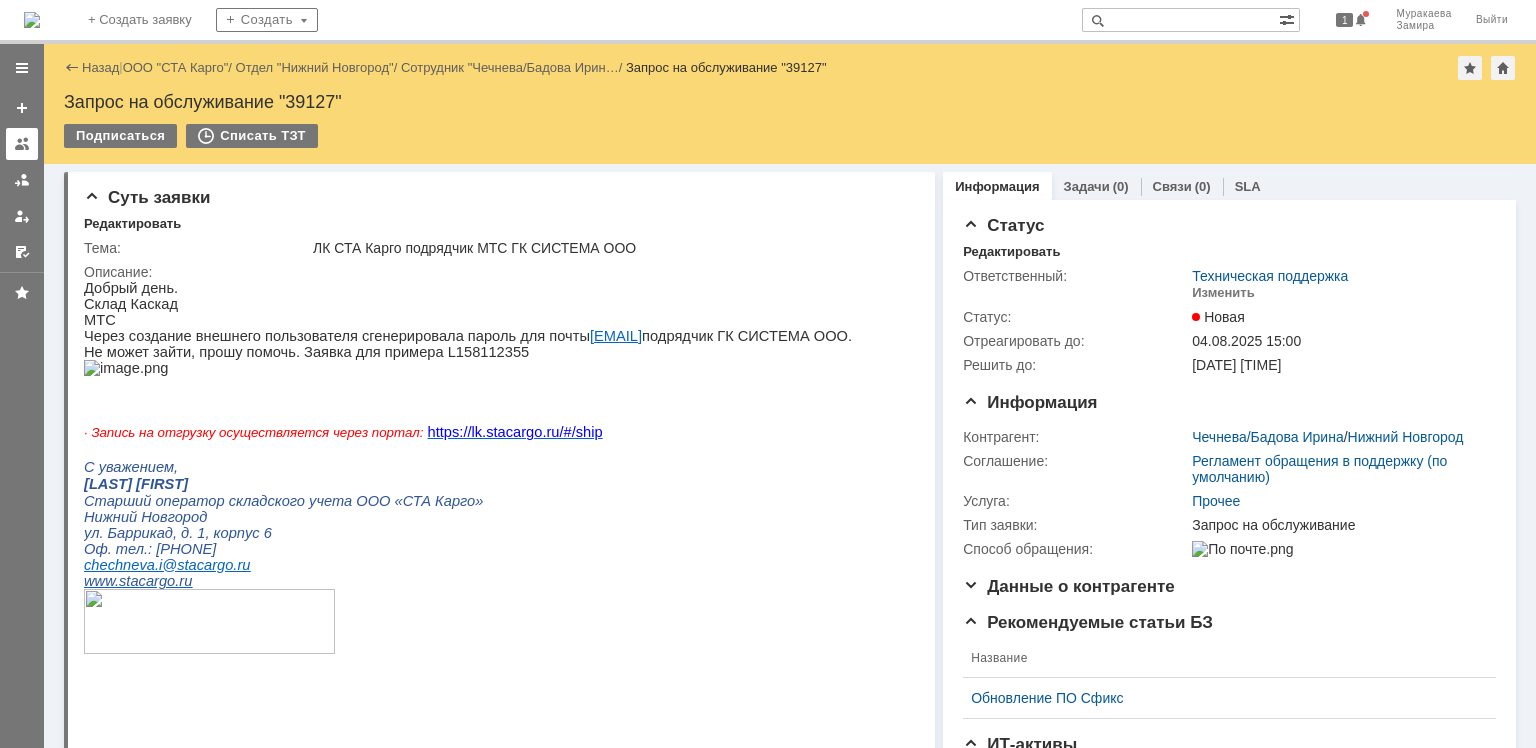 click at bounding box center (22, 144) 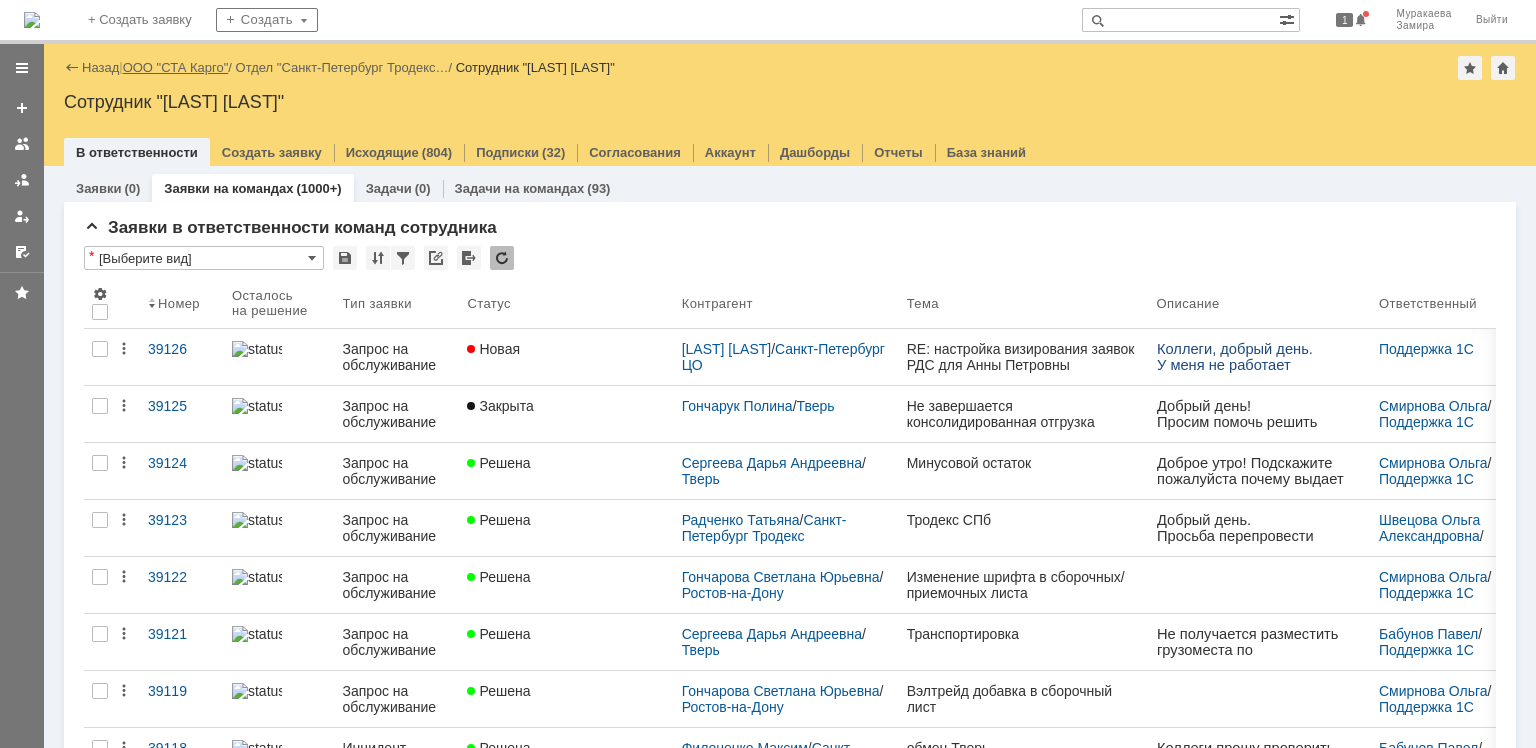 click on "ООО "СТА Карго"" at bounding box center (176, 67) 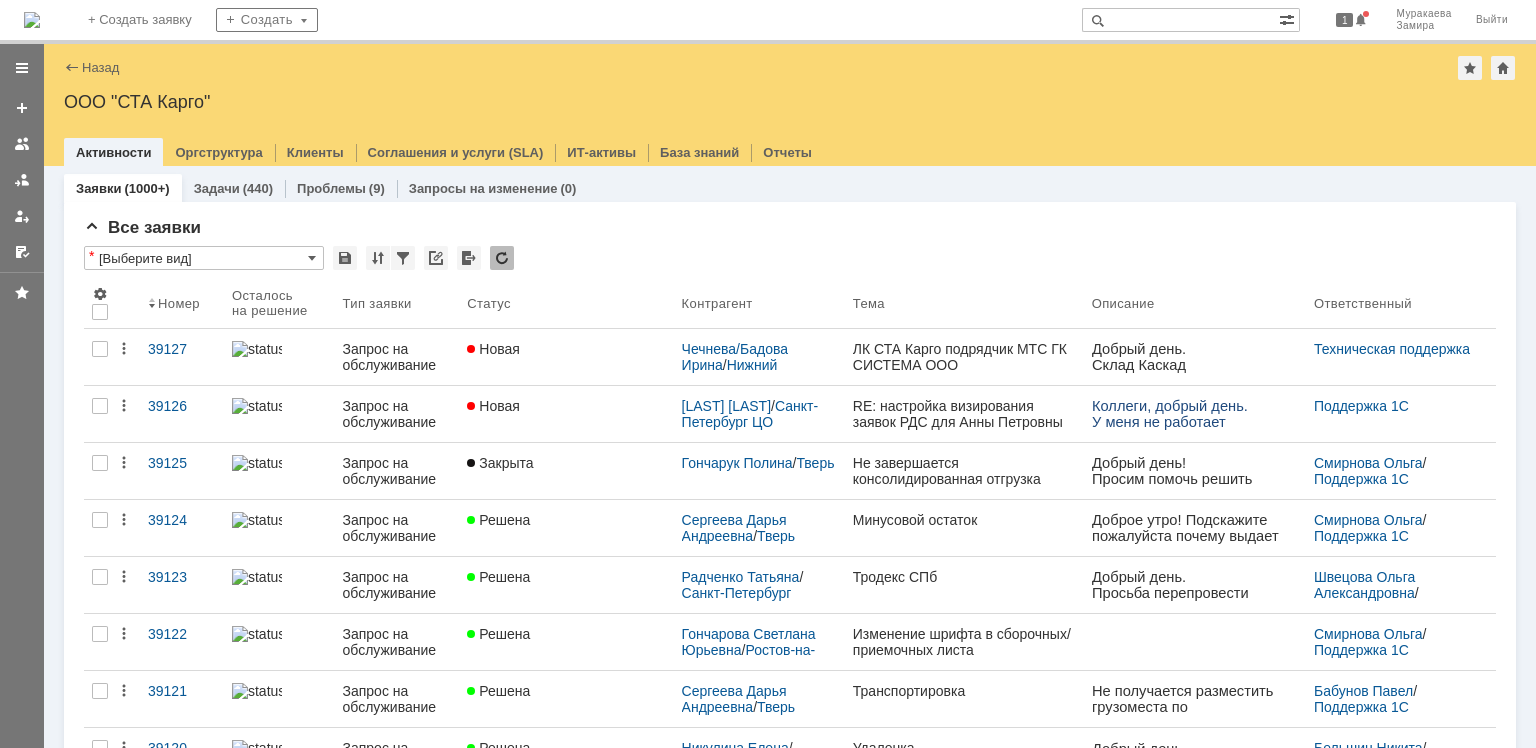 scroll, scrollTop: 0, scrollLeft: 0, axis: both 